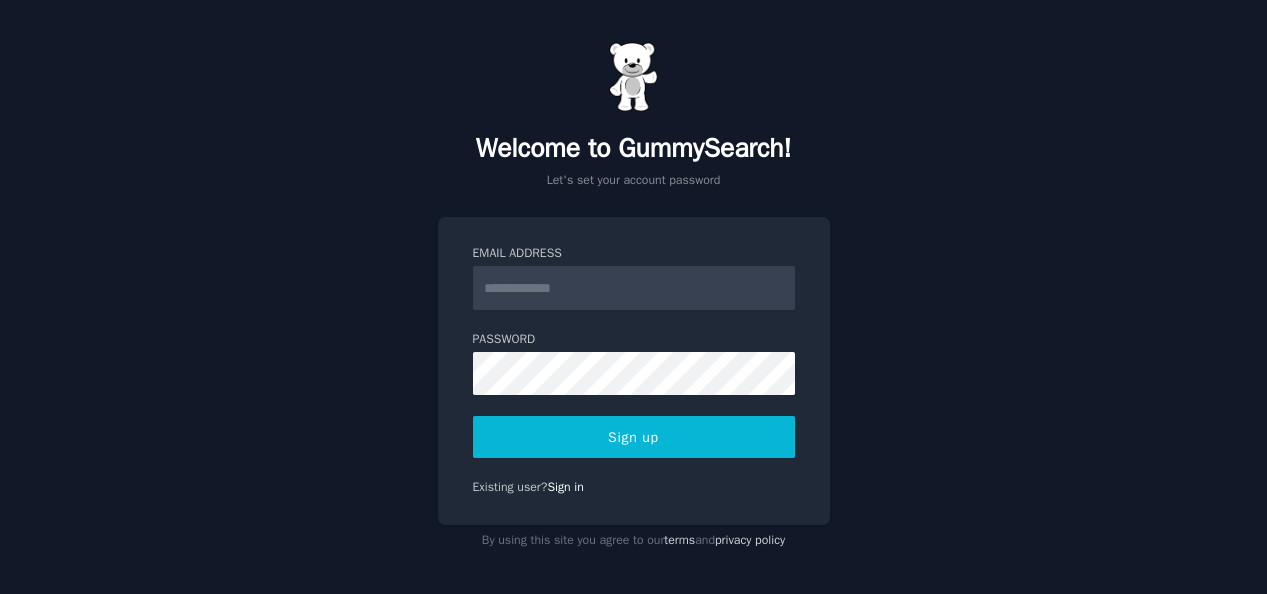 scroll, scrollTop: 0, scrollLeft: 0, axis: both 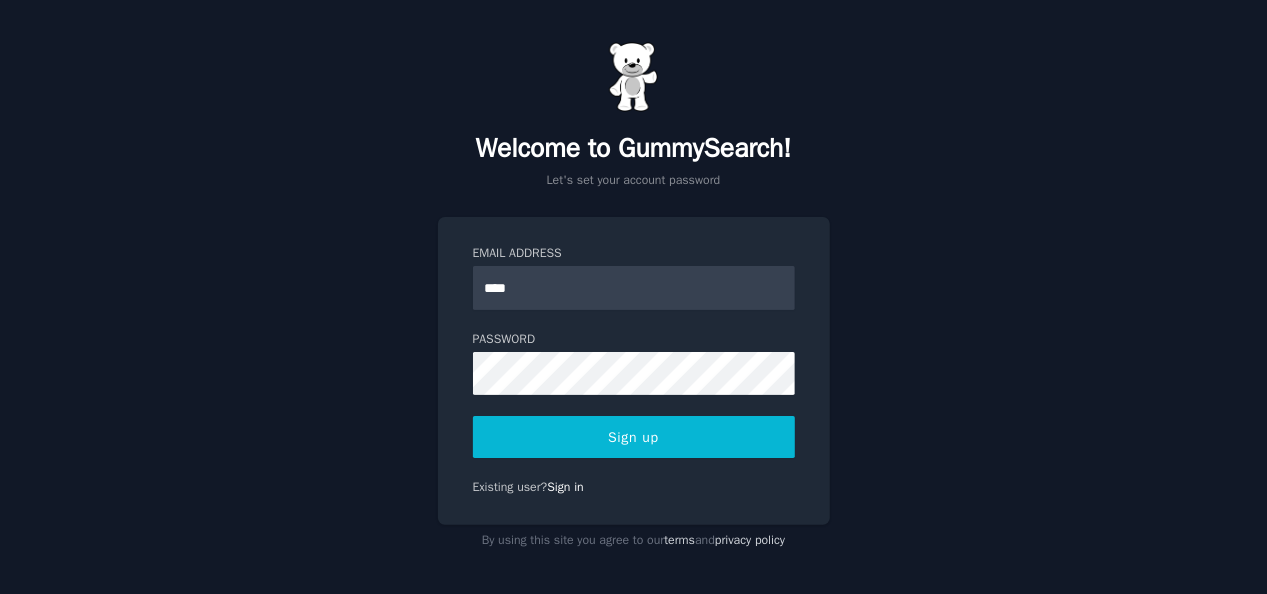 type on "**********" 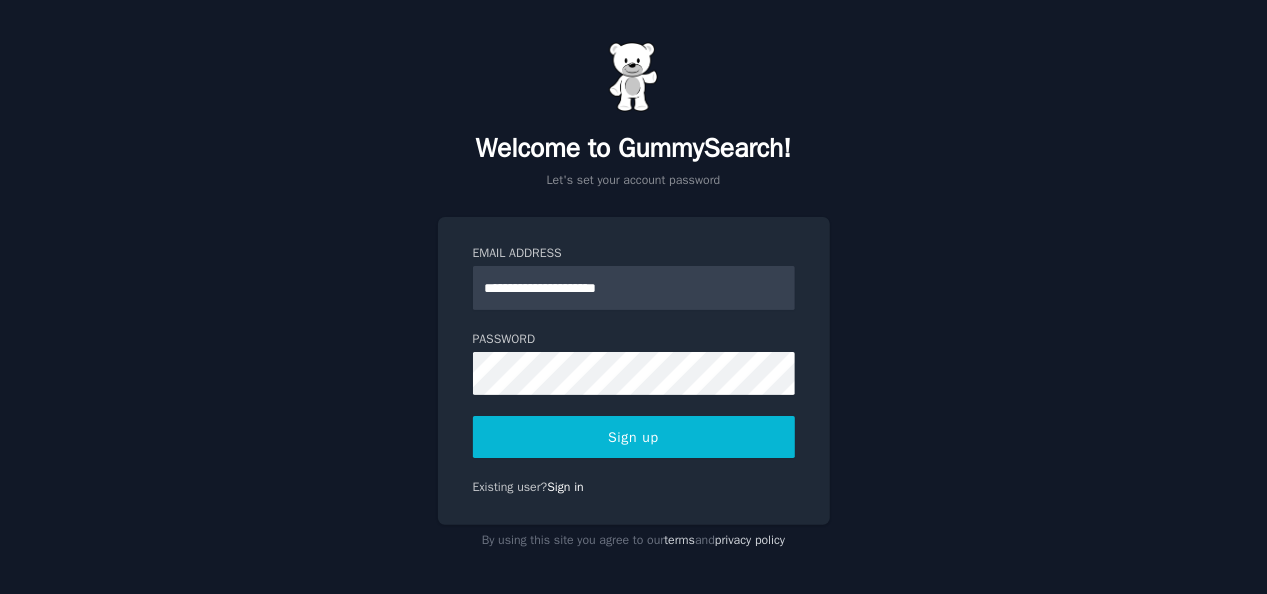 click on "Sign up" at bounding box center (634, 437) 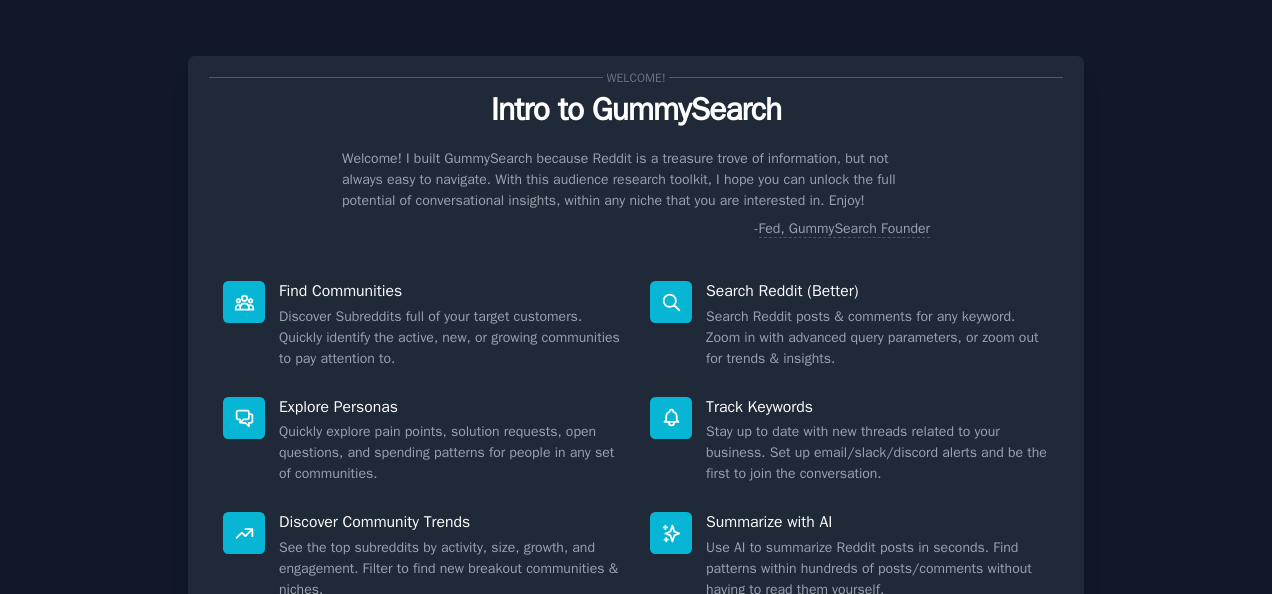 scroll, scrollTop: 0, scrollLeft: 0, axis: both 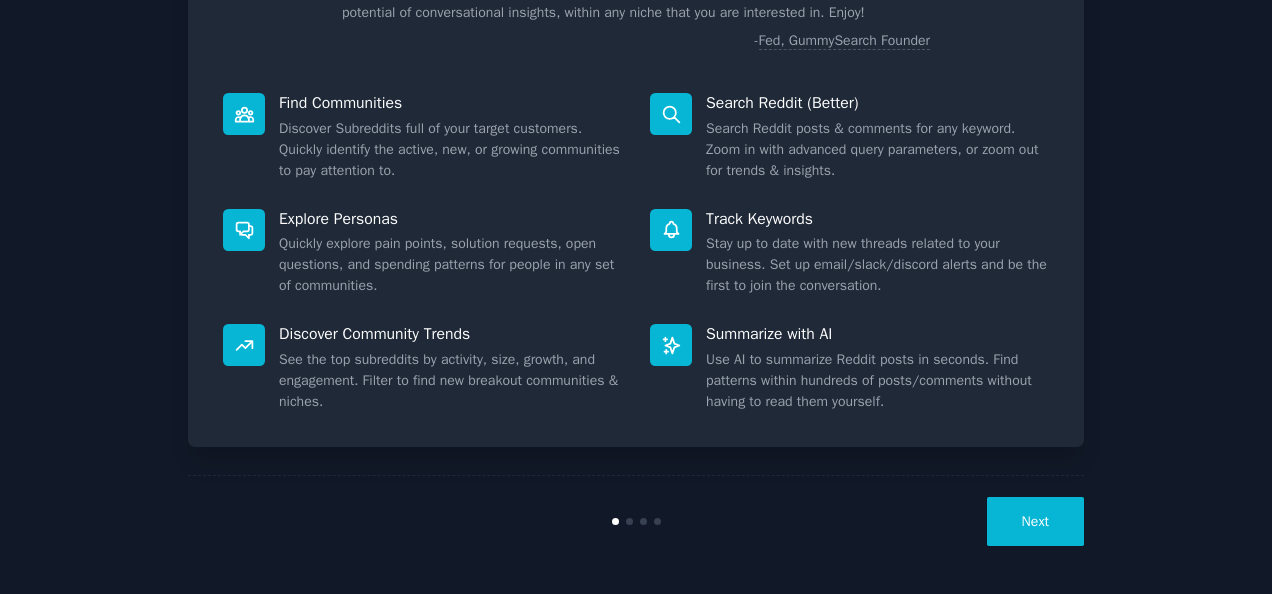 click on "Next" at bounding box center (1035, 521) 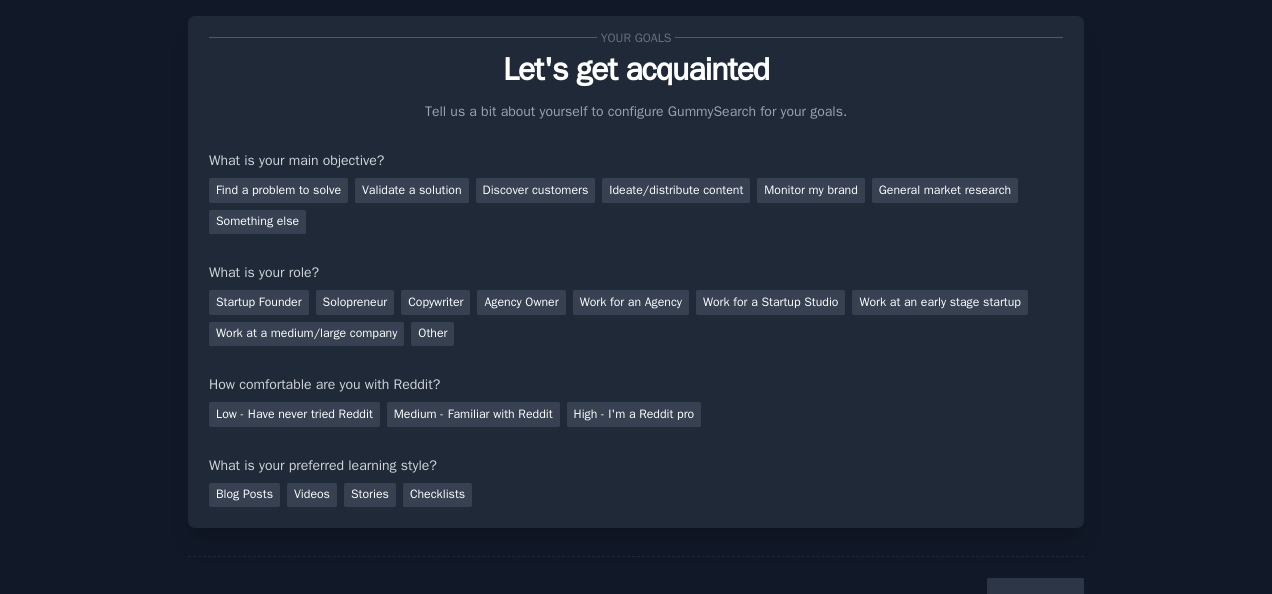 scroll, scrollTop: 80, scrollLeft: 0, axis: vertical 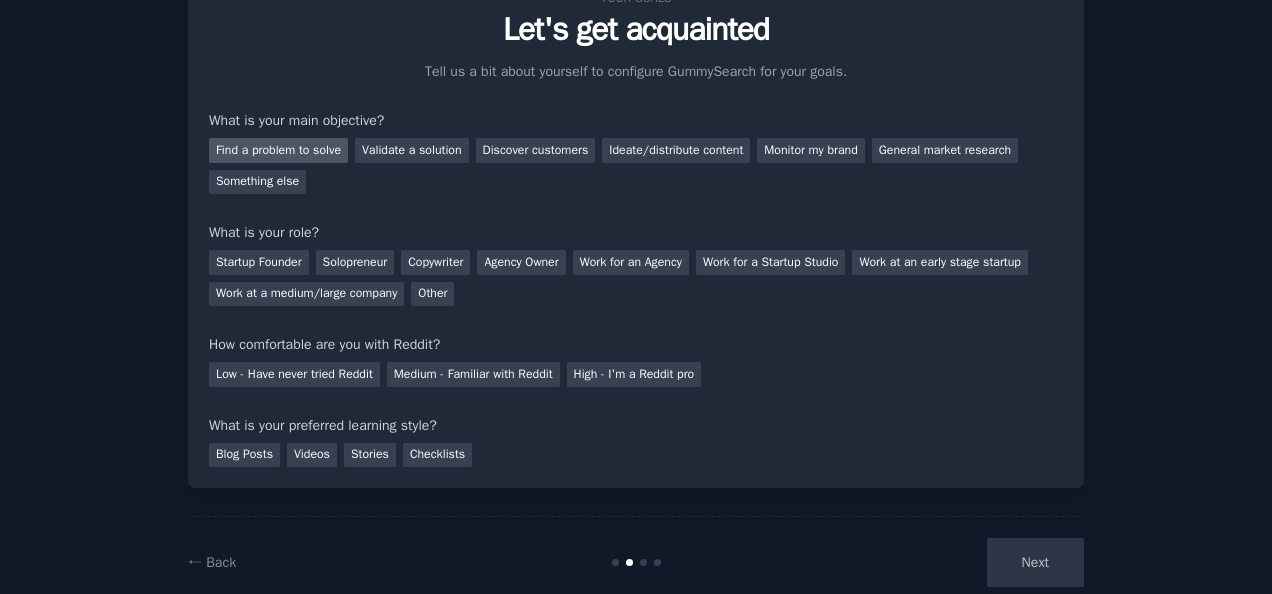 click on "Find a problem to solve" at bounding box center (278, 150) 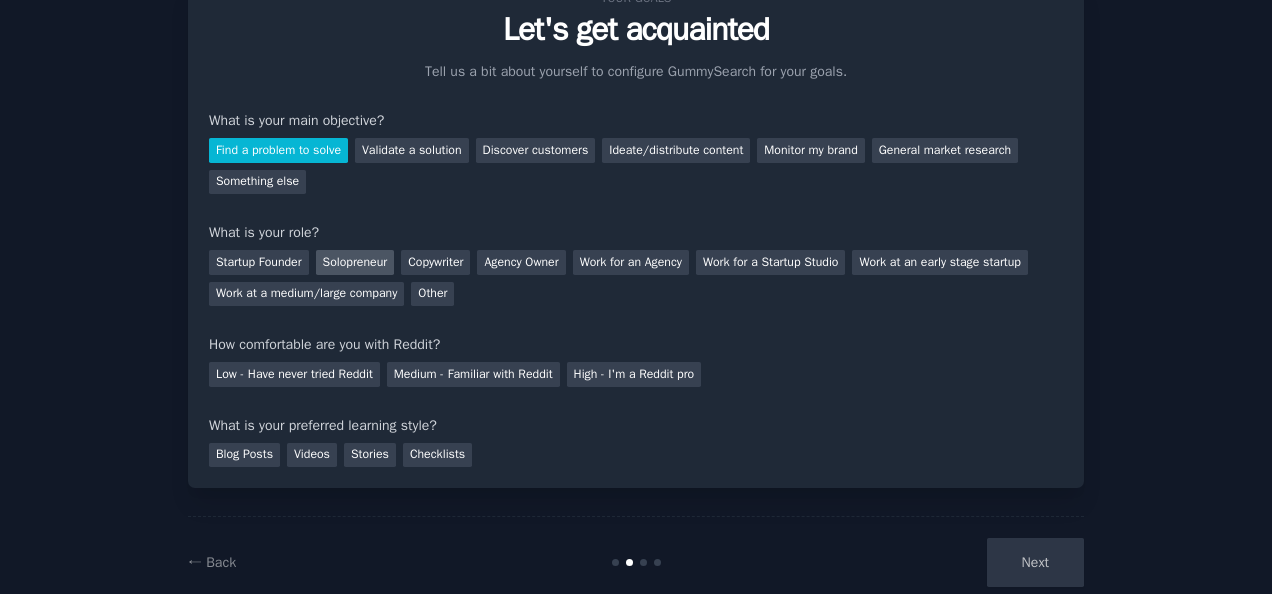 click on "Solopreneur" at bounding box center (355, 262) 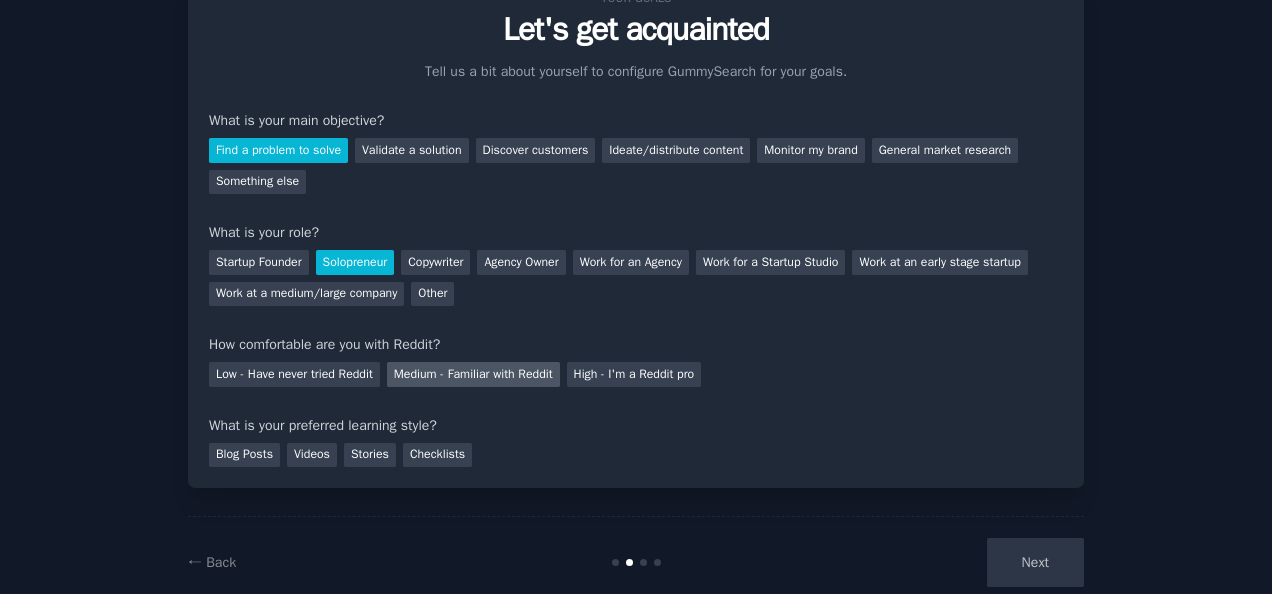 click on "Medium - Familiar with Reddit" at bounding box center [473, 374] 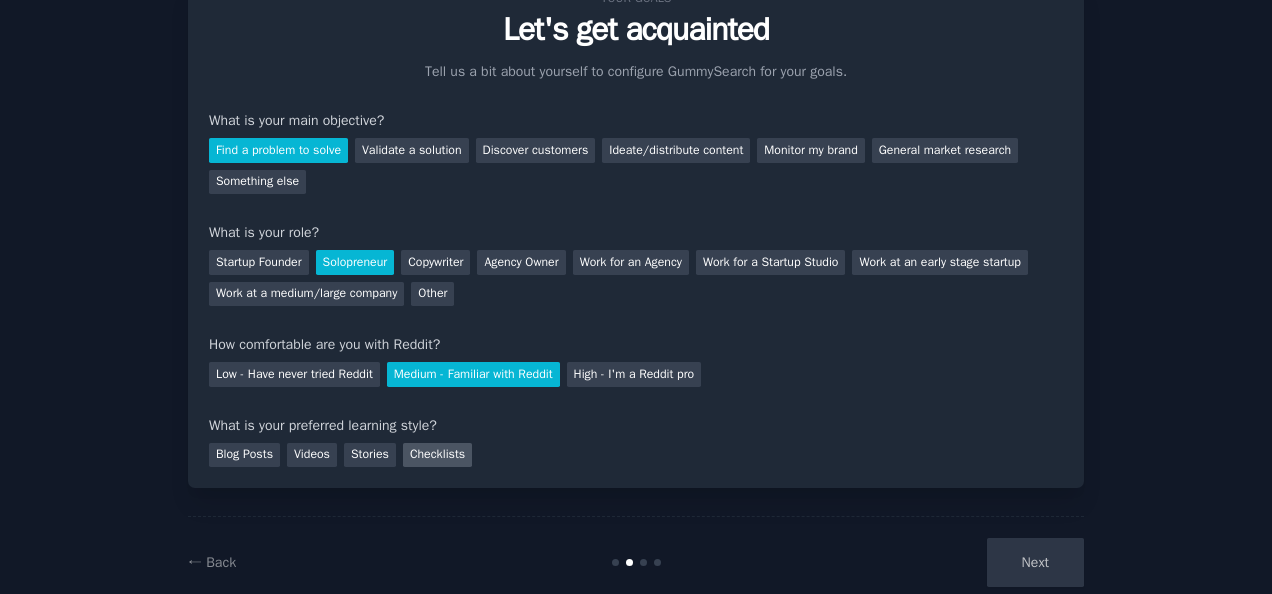 click on "Checklists" at bounding box center [437, 455] 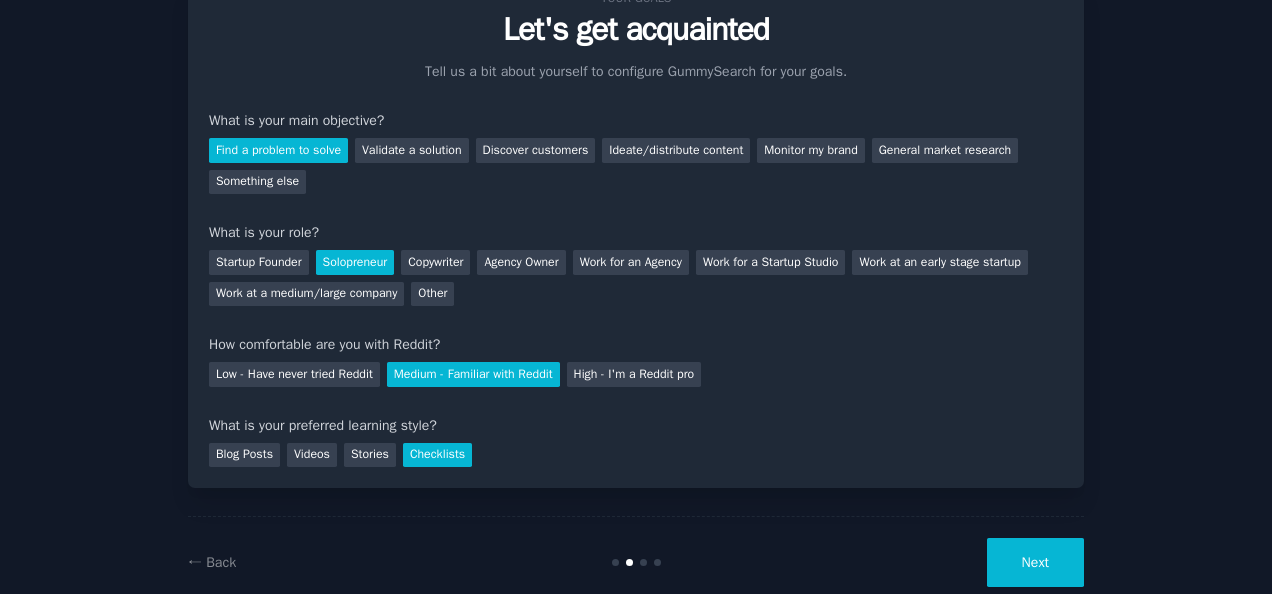 click on "Next" at bounding box center (1035, 562) 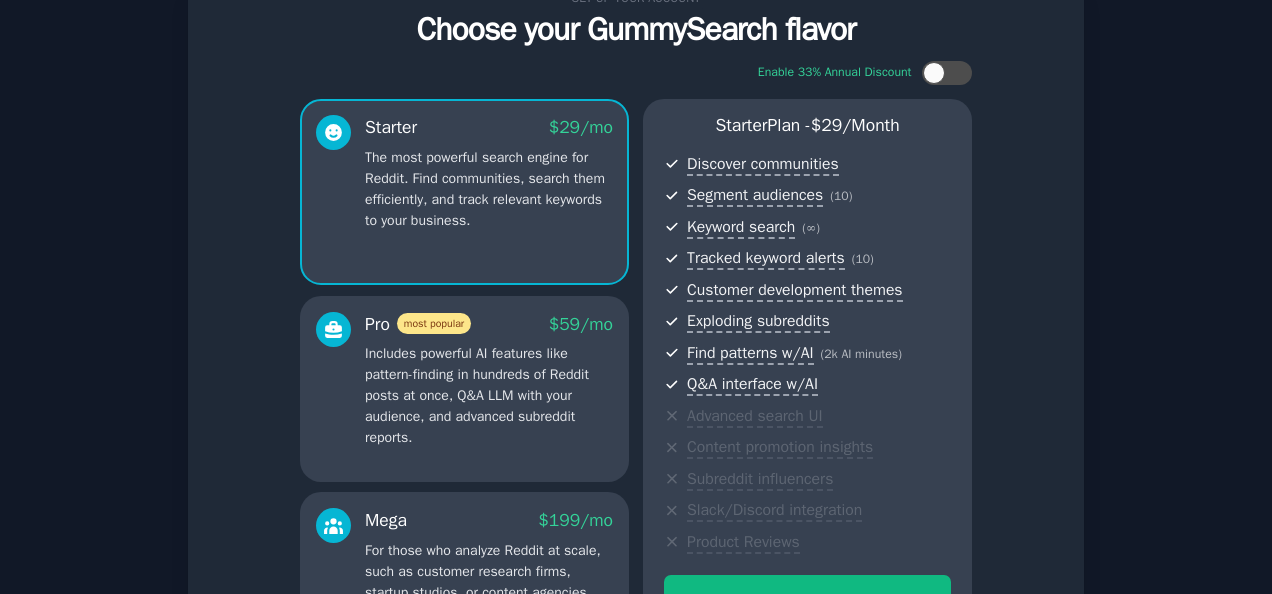 scroll, scrollTop: 120, scrollLeft: 0, axis: vertical 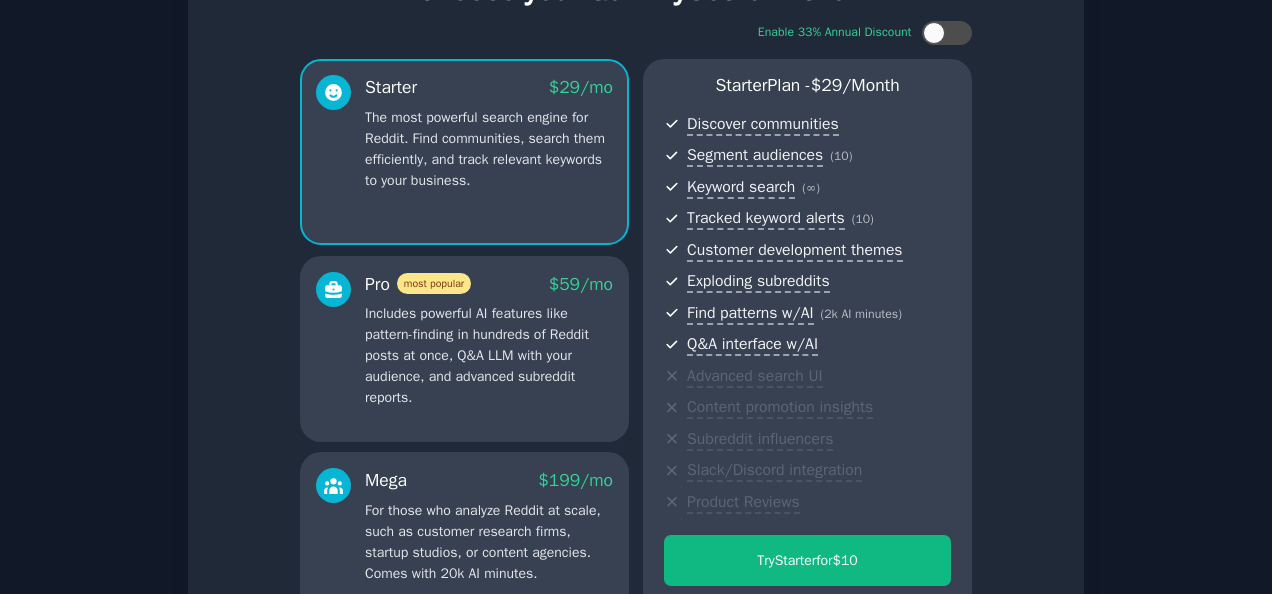 click on "Includes powerful AI features like pattern-finding in hundreds of Reddit posts at once, Q&A LLM with your audience, and advanced subreddit reports." at bounding box center (489, 355) 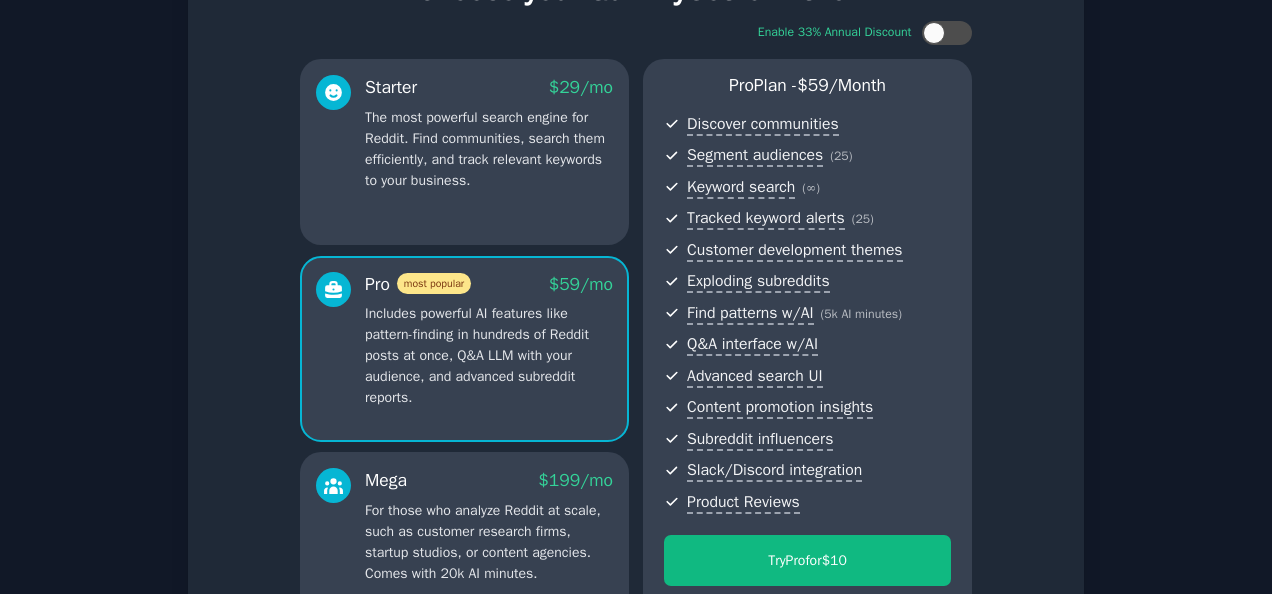 scroll, scrollTop: 160, scrollLeft: 0, axis: vertical 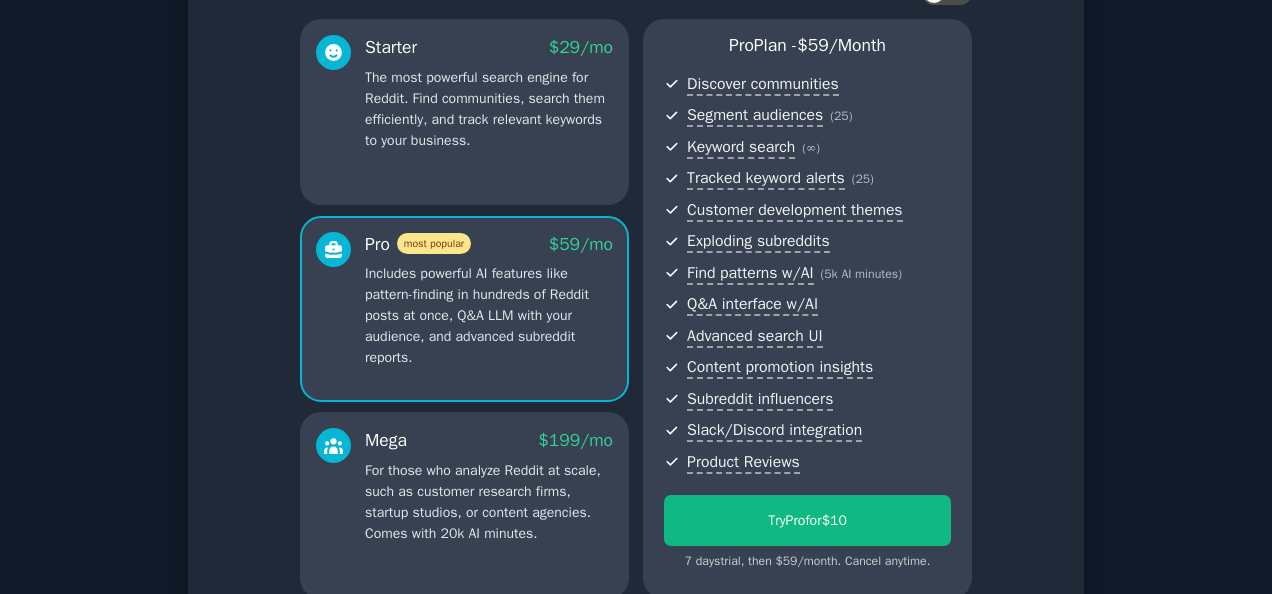 click on "The most powerful search engine for Reddit. Find communities, search them efficiently, and track relevant keywords to your business." at bounding box center (489, 109) 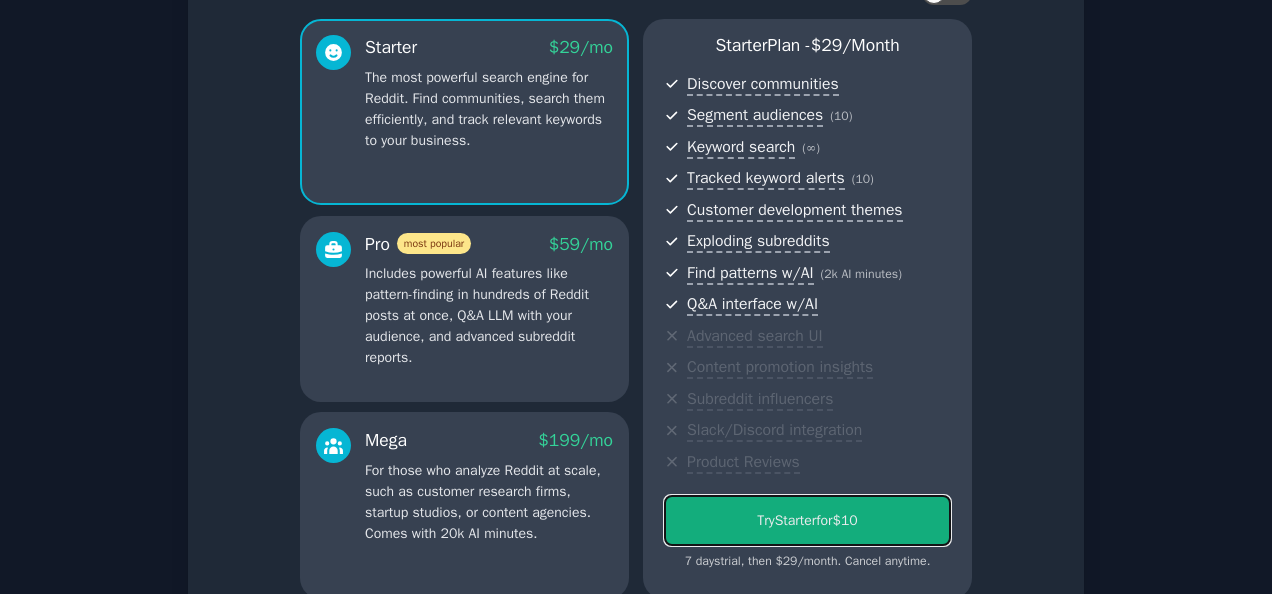 click on "Try  Starter  for  $10" at bounding box center (807, 520) 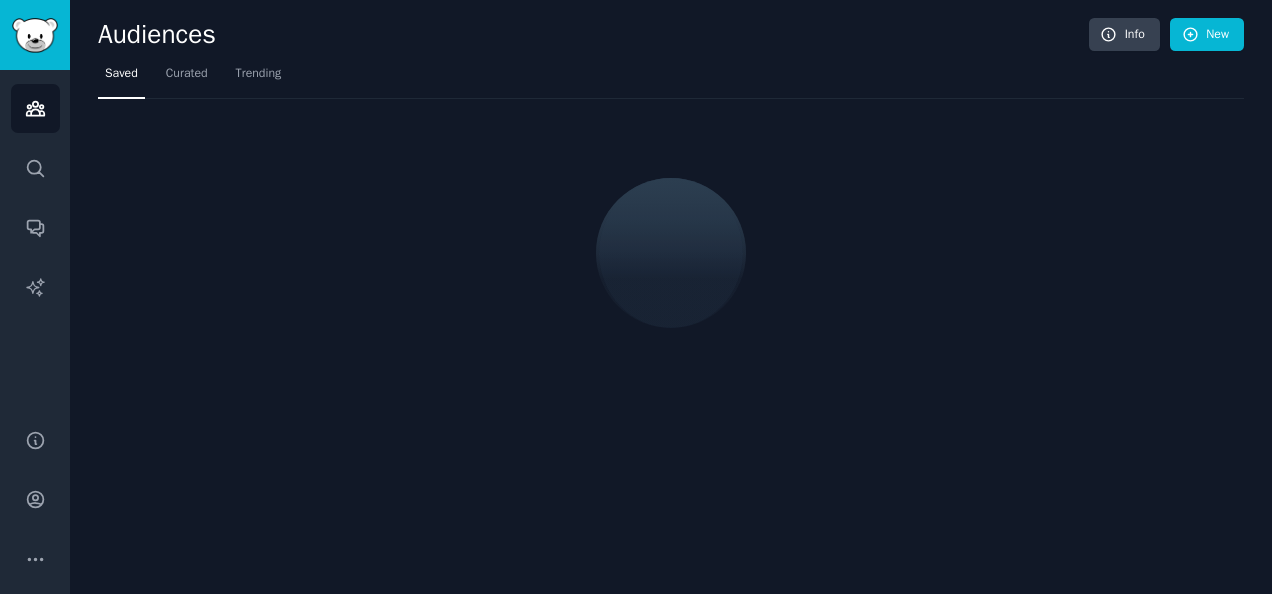 scroll, scrollTop: 0, scrollLeft: 0, axis: both 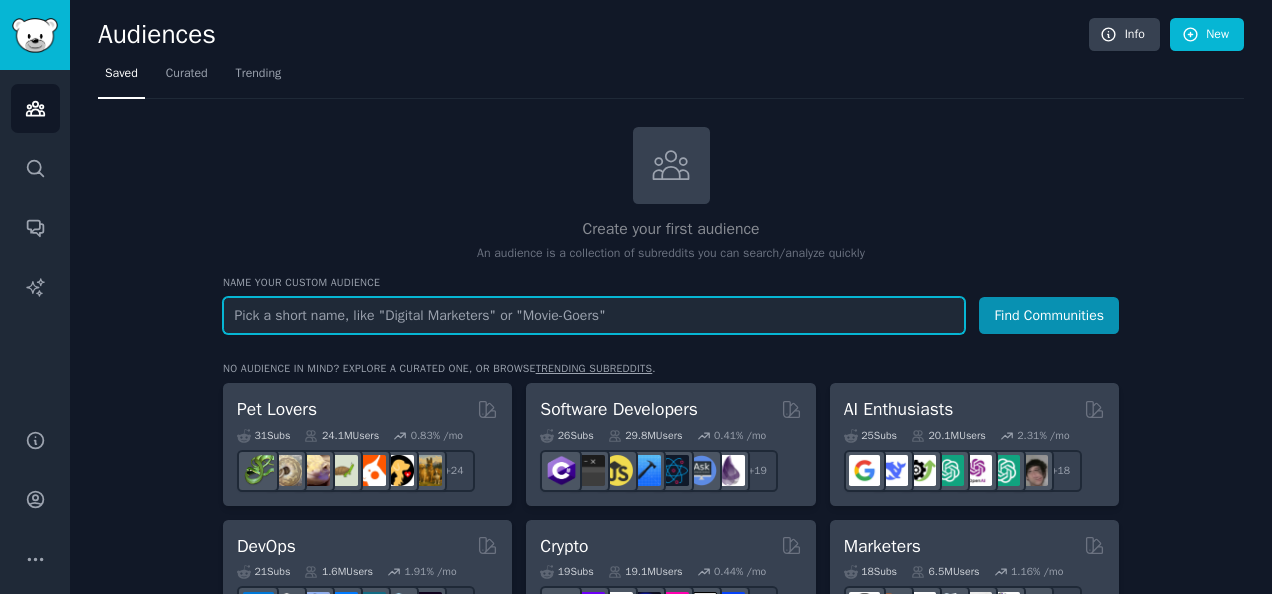 click at bounding box center (594, 315) 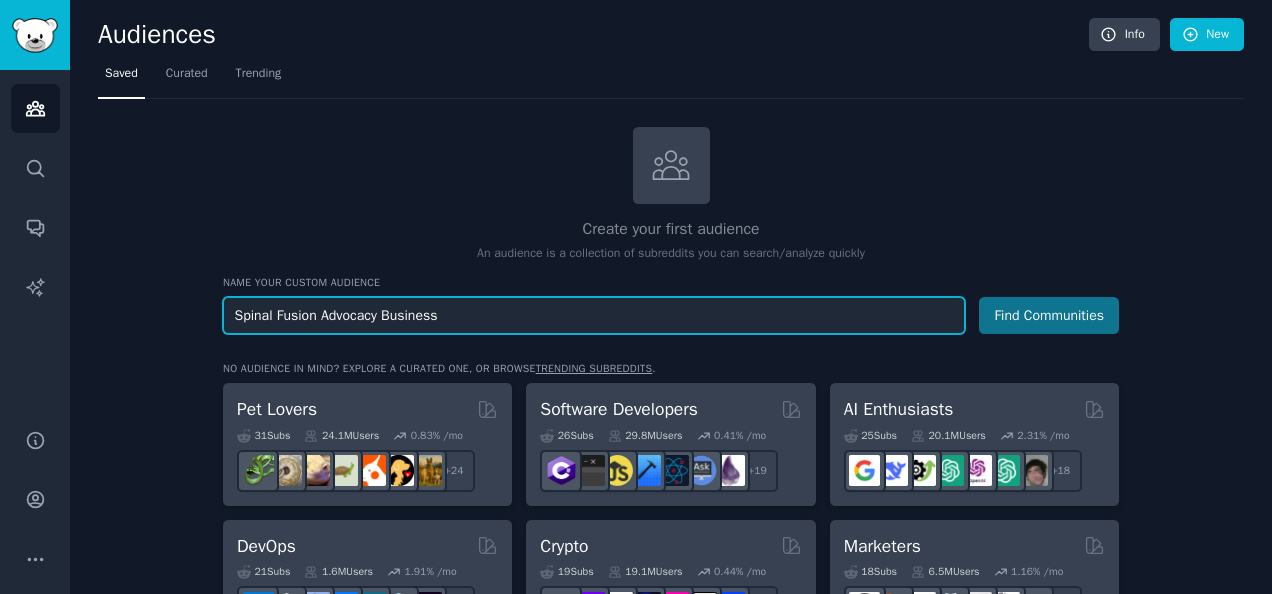 type on "Spinal Fusion Advocacy Business" 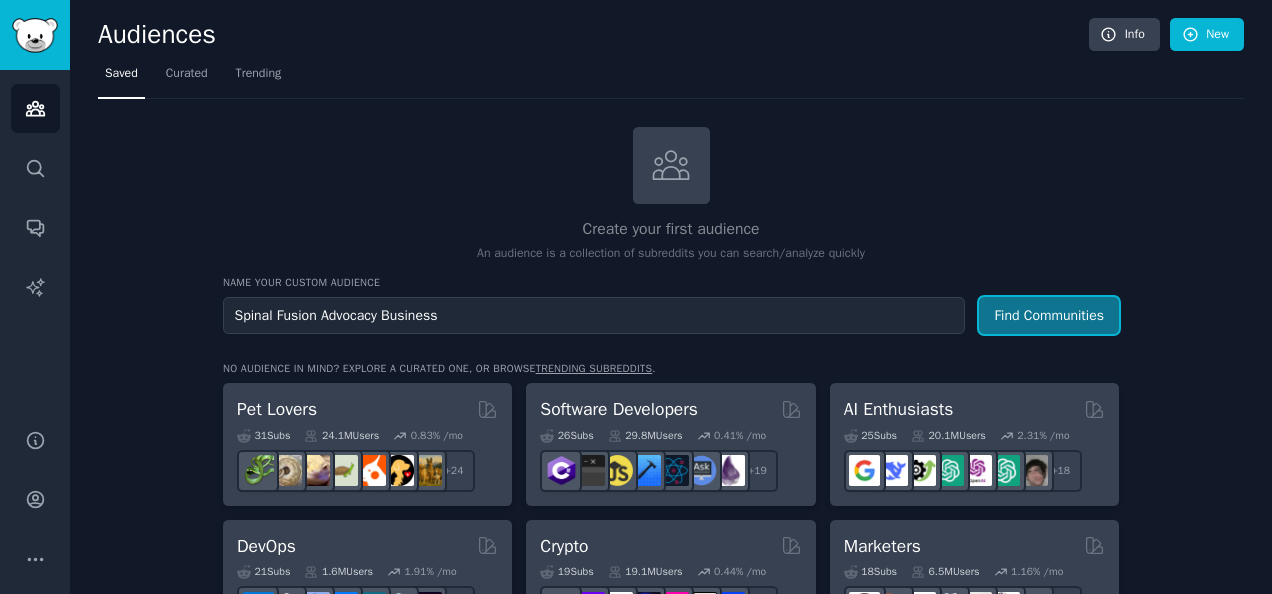 click on "Find Communities" at bounding box center [1049, 315] 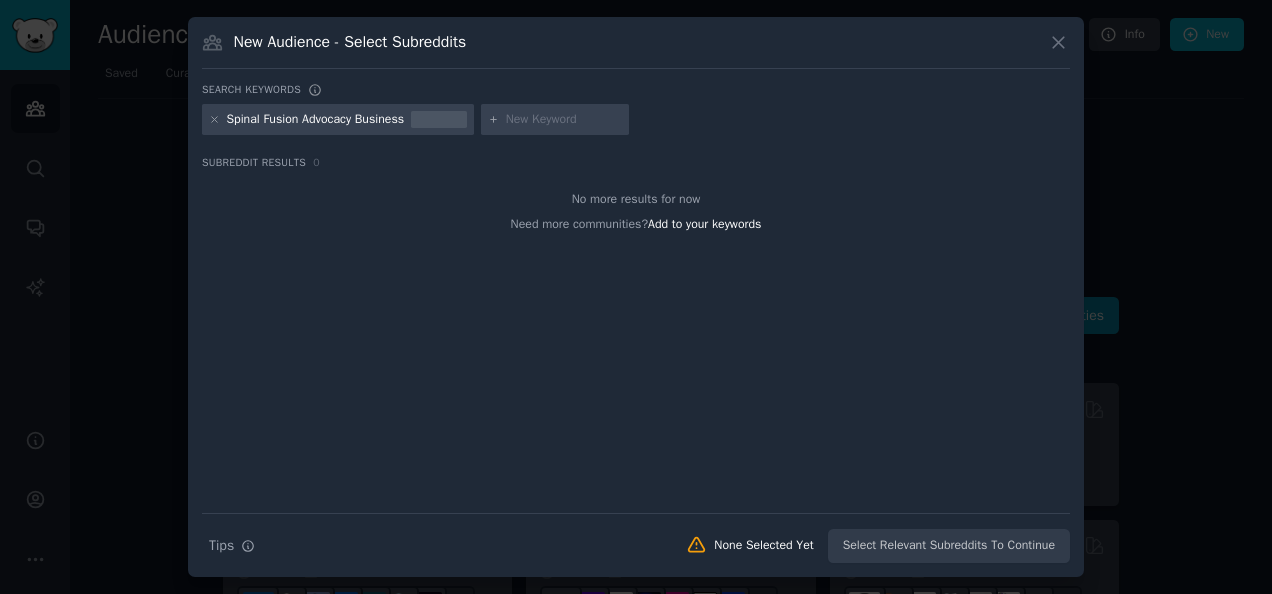 click at bounding box center [564, 120] 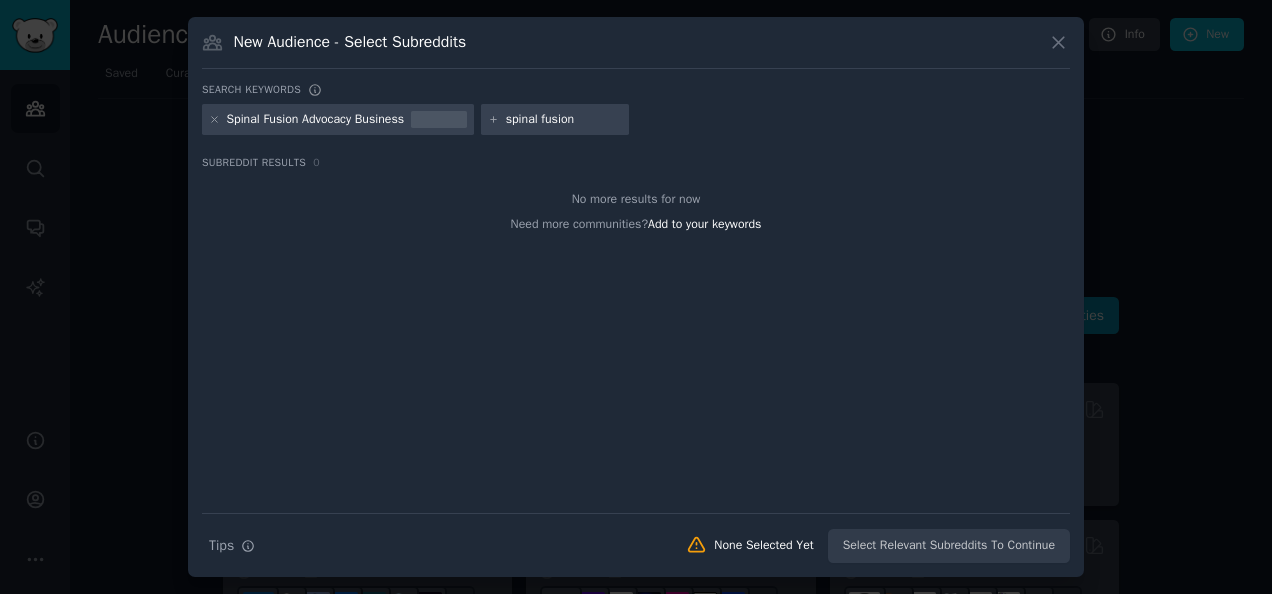 type on "spinal fusion" 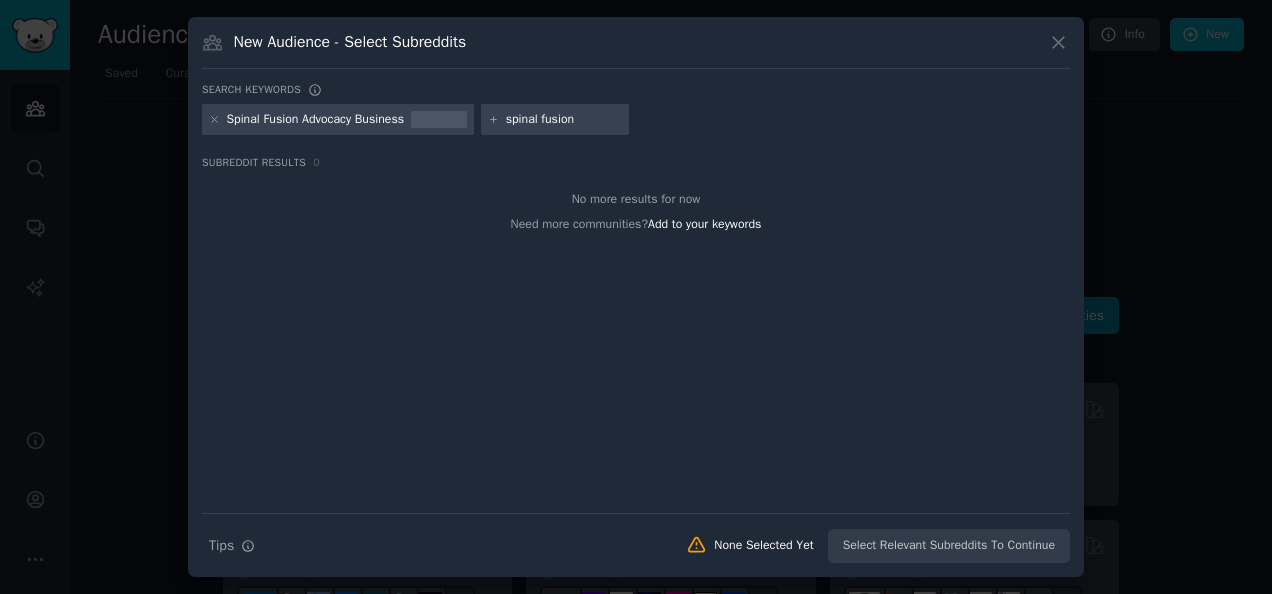 click 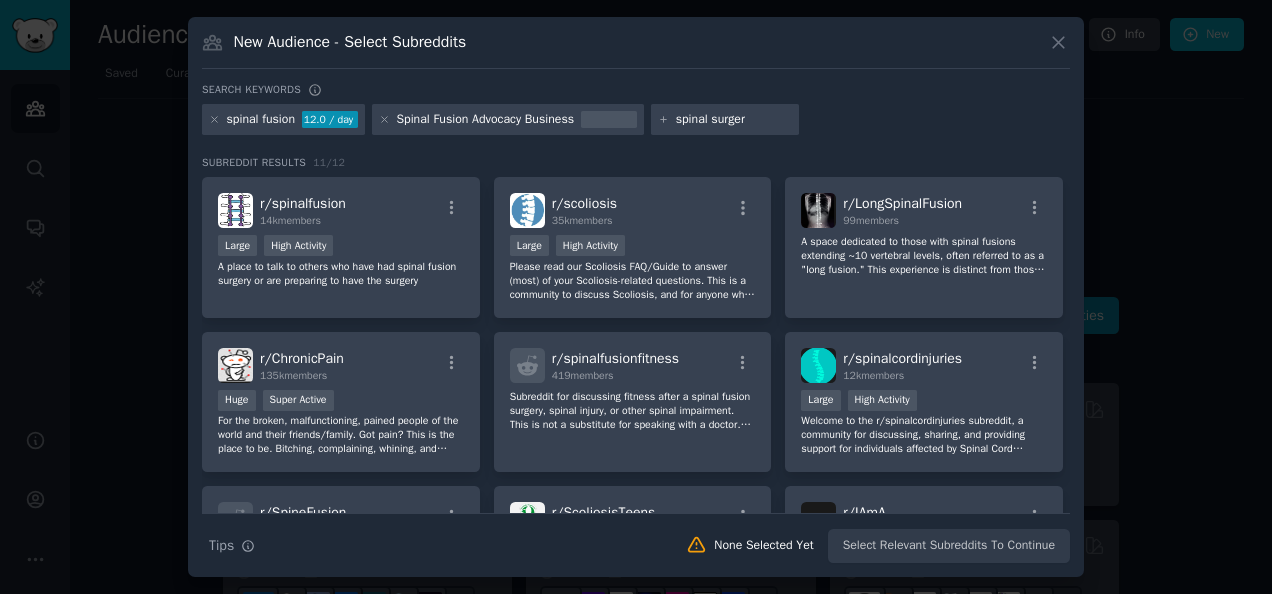 type on "spinal surgery" 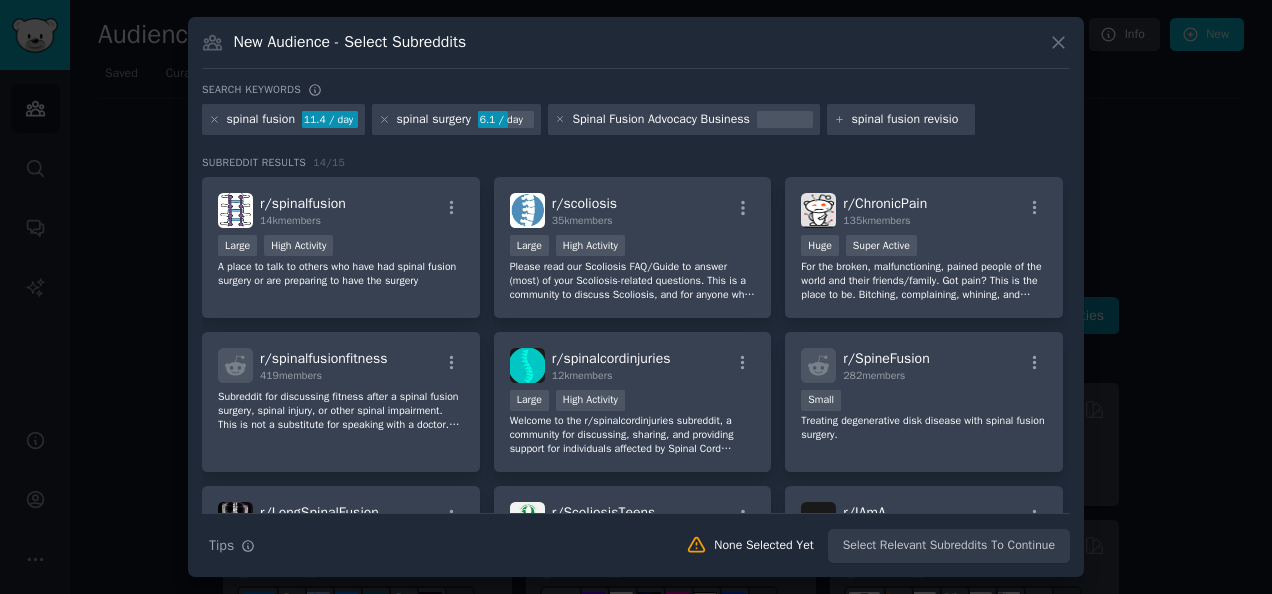 type on "spinal fusion revision" 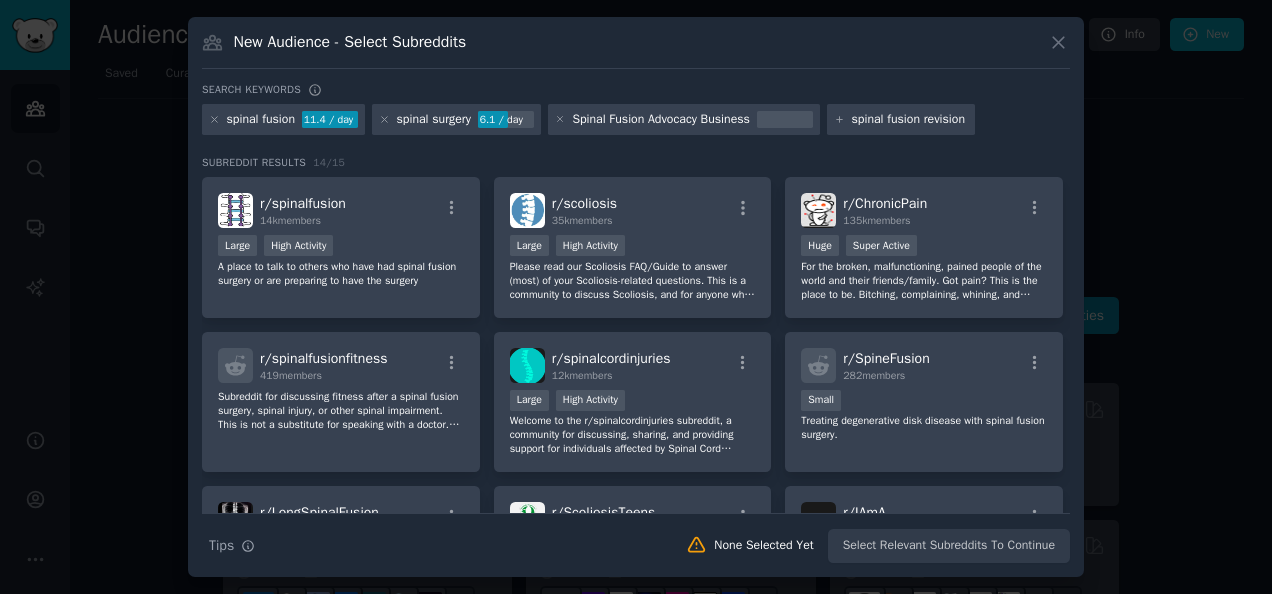 type 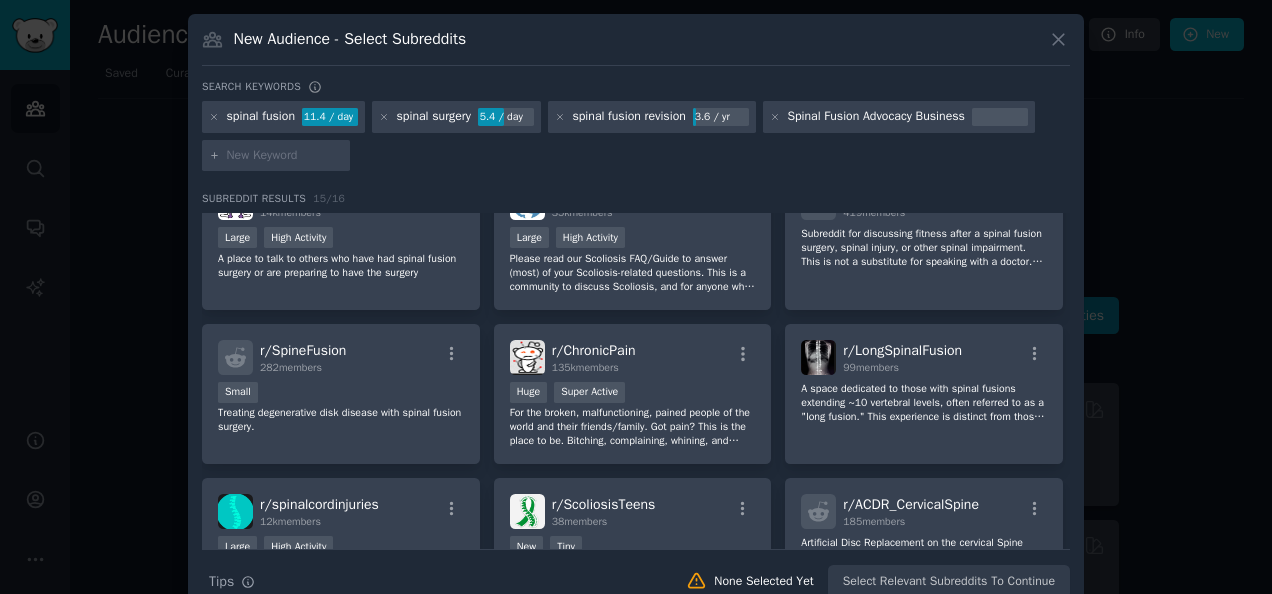 scroll, scrollTop: 0, scrollLeft: 0, axis: both 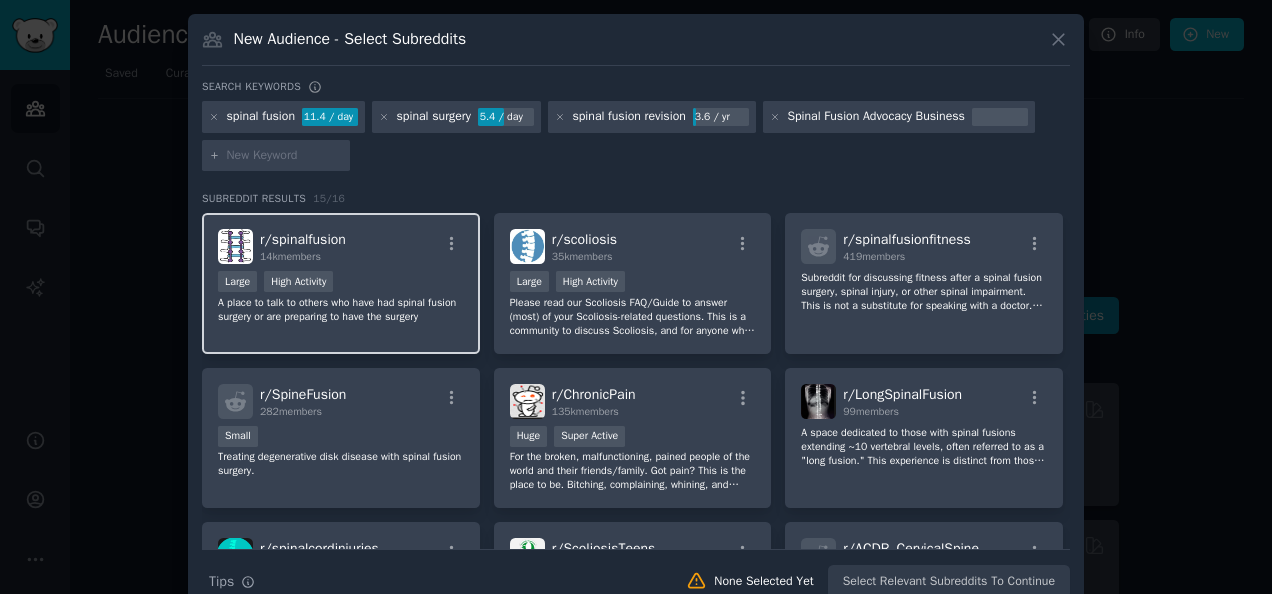 click on "r/ spinalfusion" at bounding box center (303, 239) 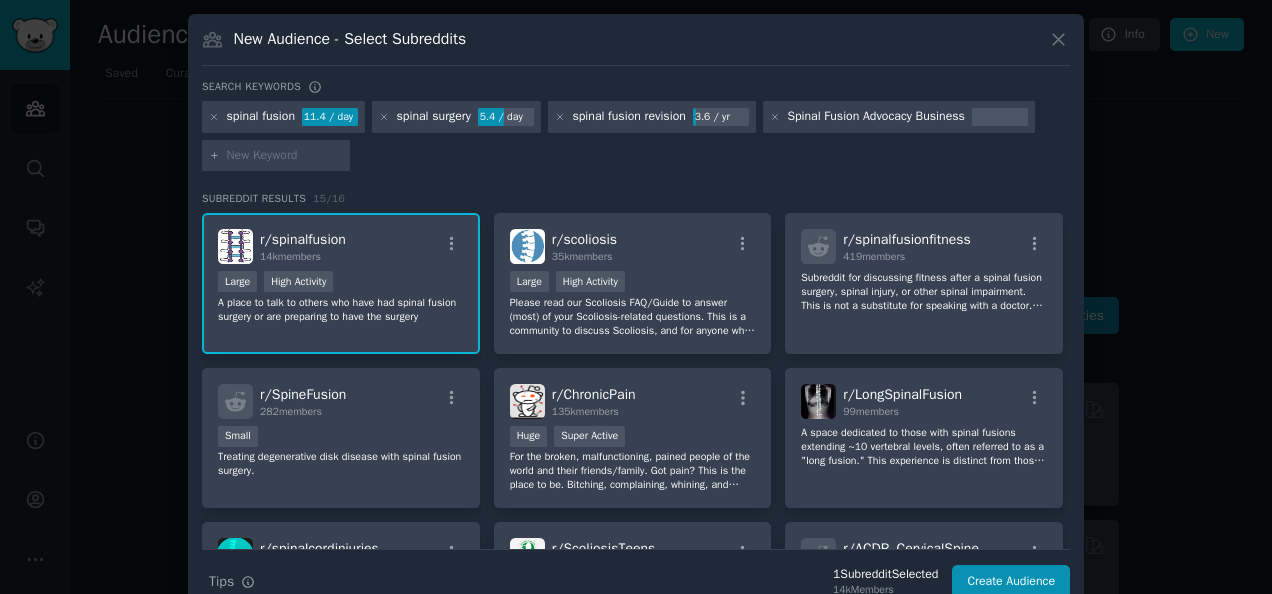 click on "r/ spinalfusion" at bounding box center [303, 239] 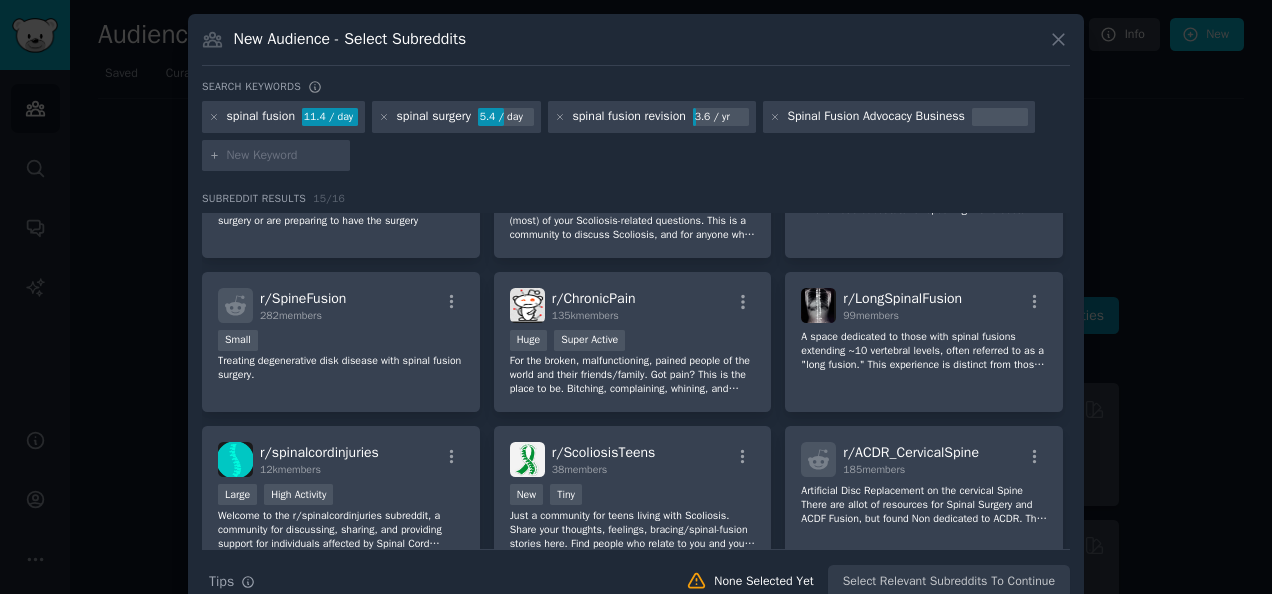 scroll, scrollTop: 0, scrollLeft: 0, axis: both 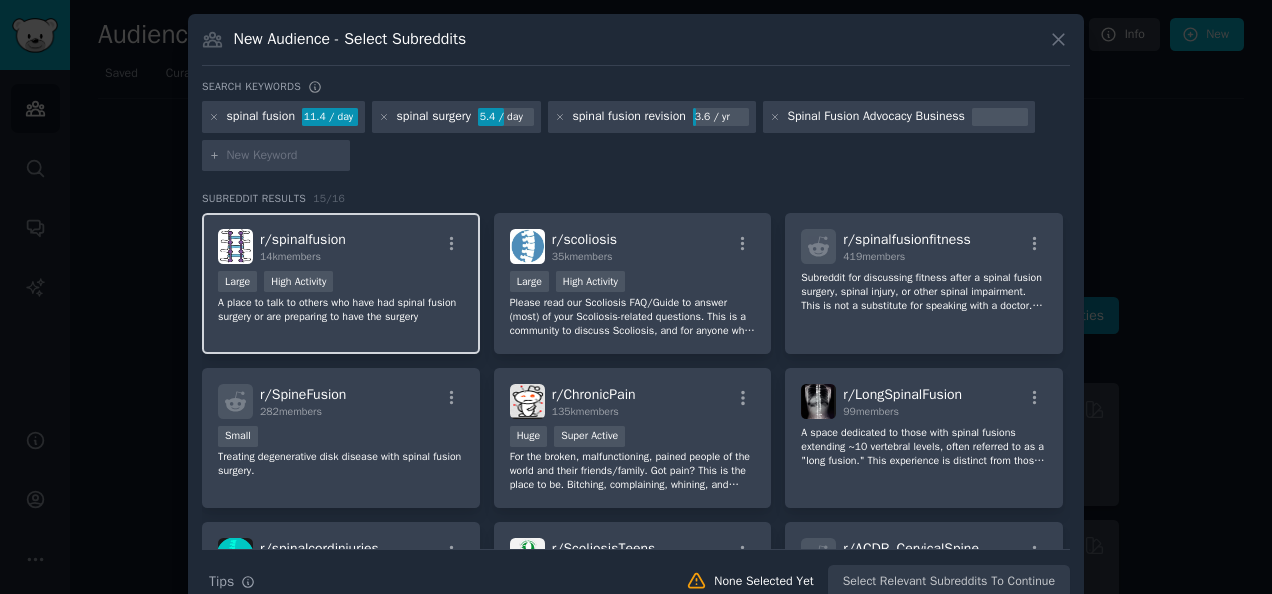 click on "r/ spinalfusion 14k  members" at bounding box center [341, 246] 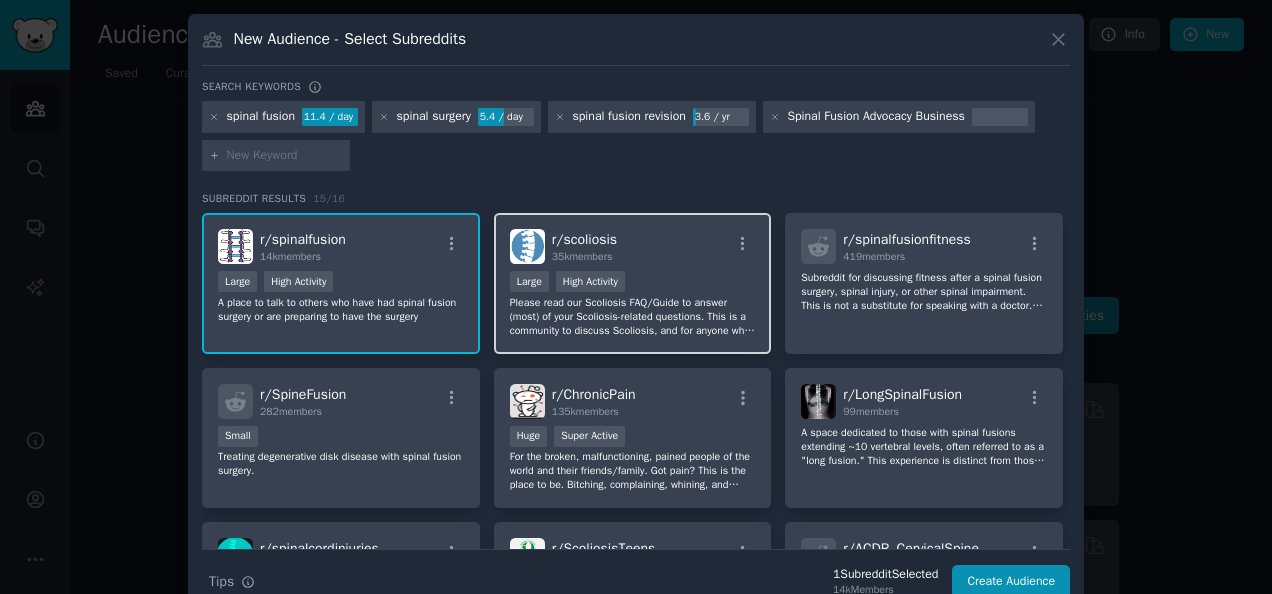 click on "r/ scoliosis 35k  members" at bounding box center (633, 246) 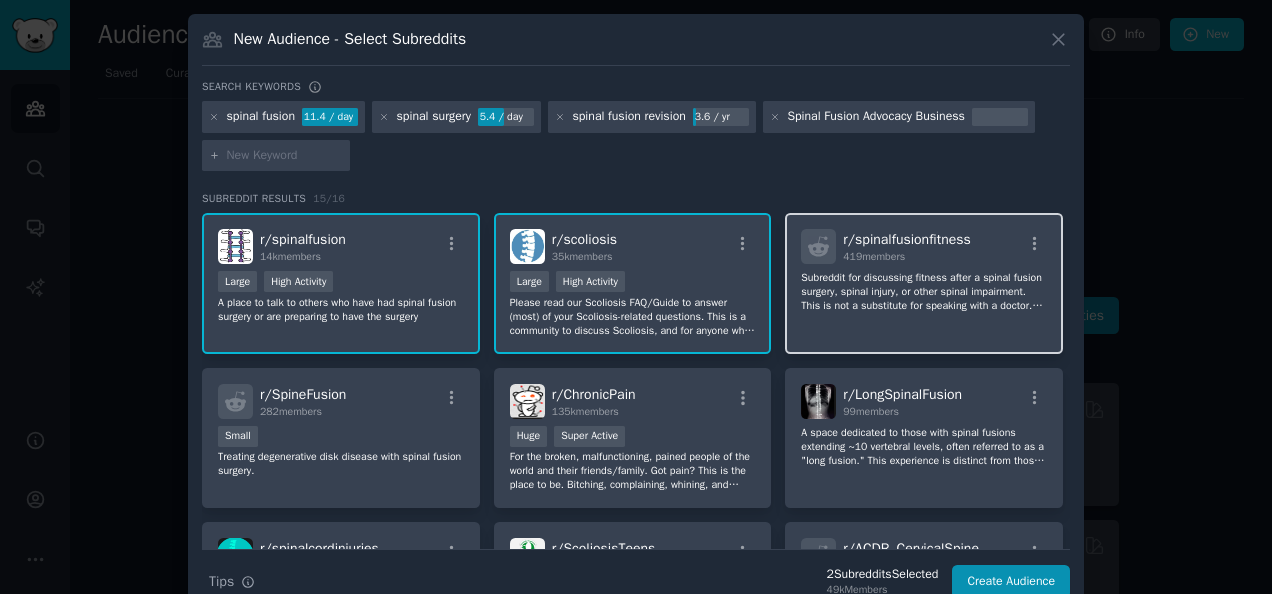 click on "419  members" at bounding box center (906, 257) 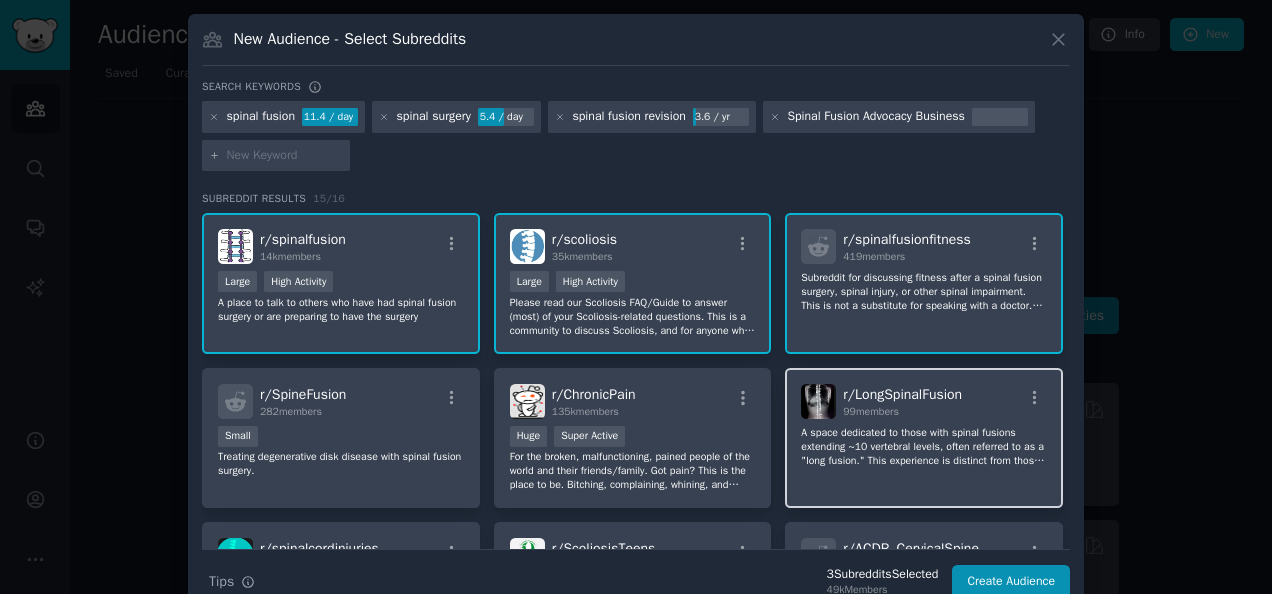 click on "99  members" at bounding box center (902, 412) 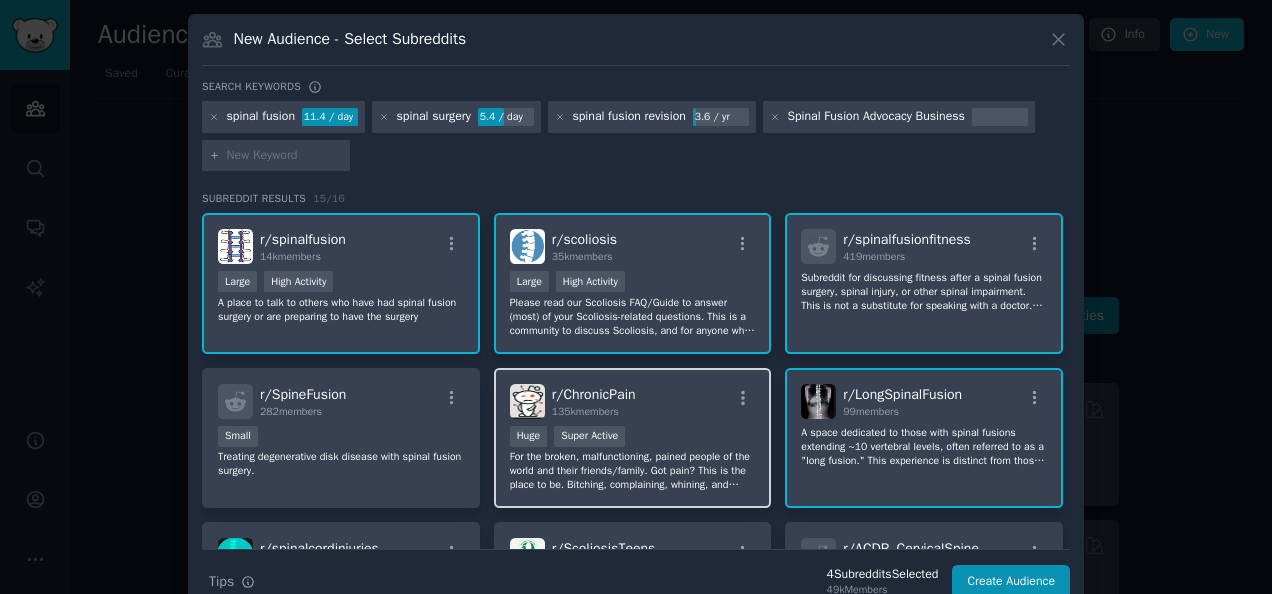 click on "Huge Super Active" at bounding box center [633, 438] 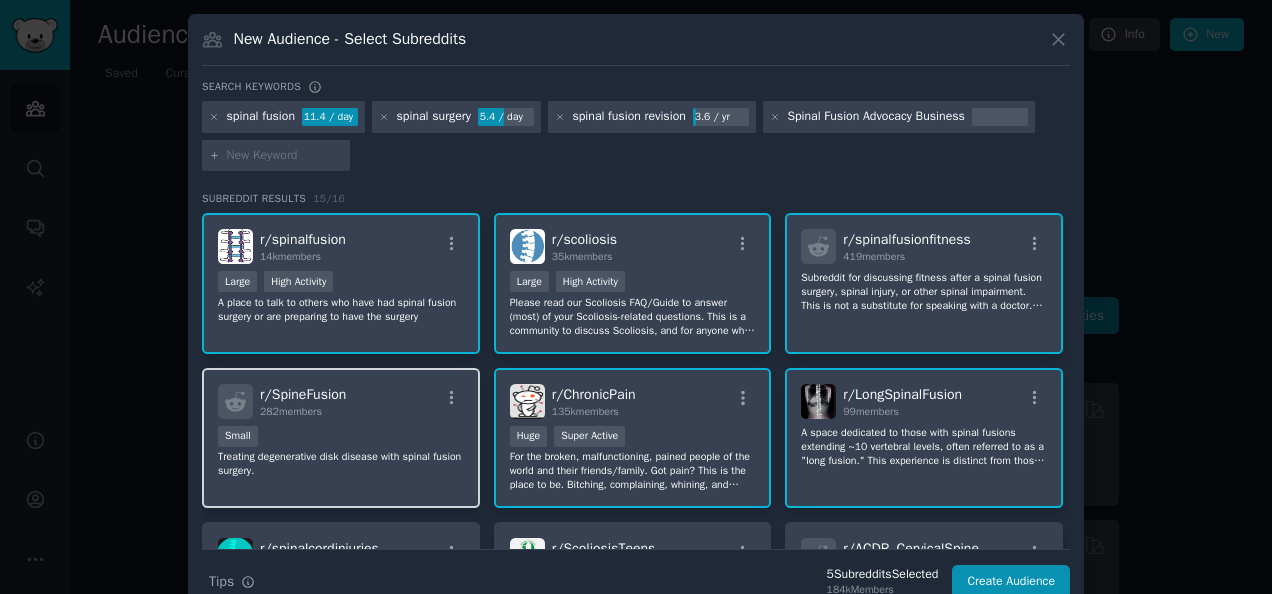 click on "Small" at bounding box center (341, 438) 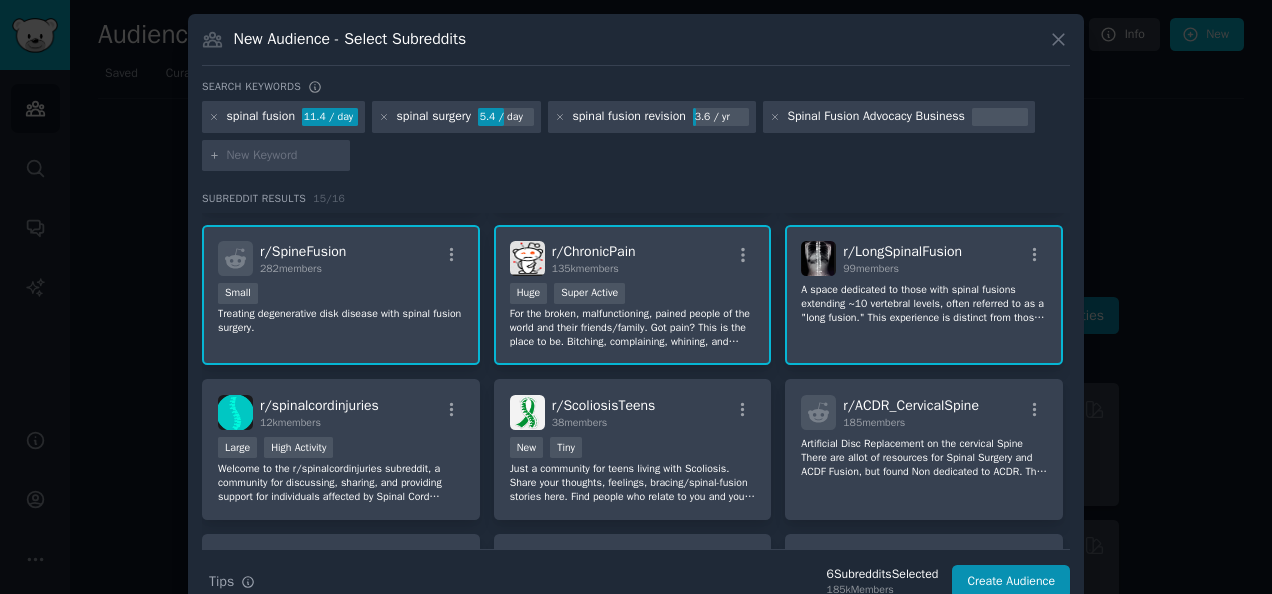 scroll, scrollTop: 280, scrollLeft: 0, axis: vertical 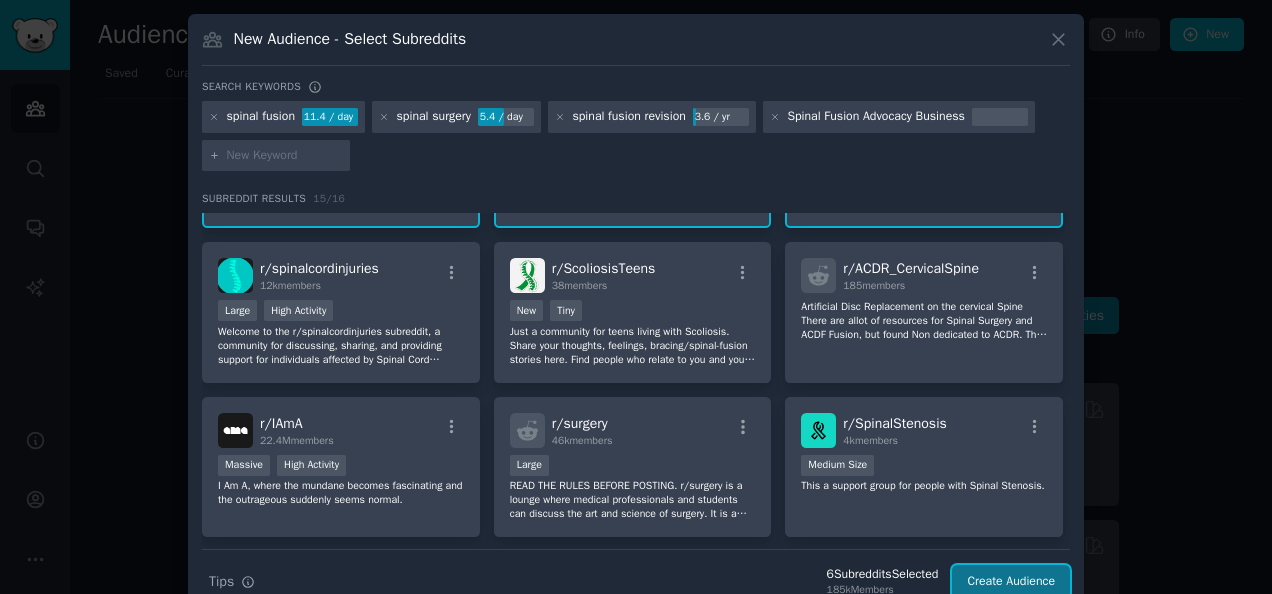 click on "Create Audience" at bounding box center (1011, 582) 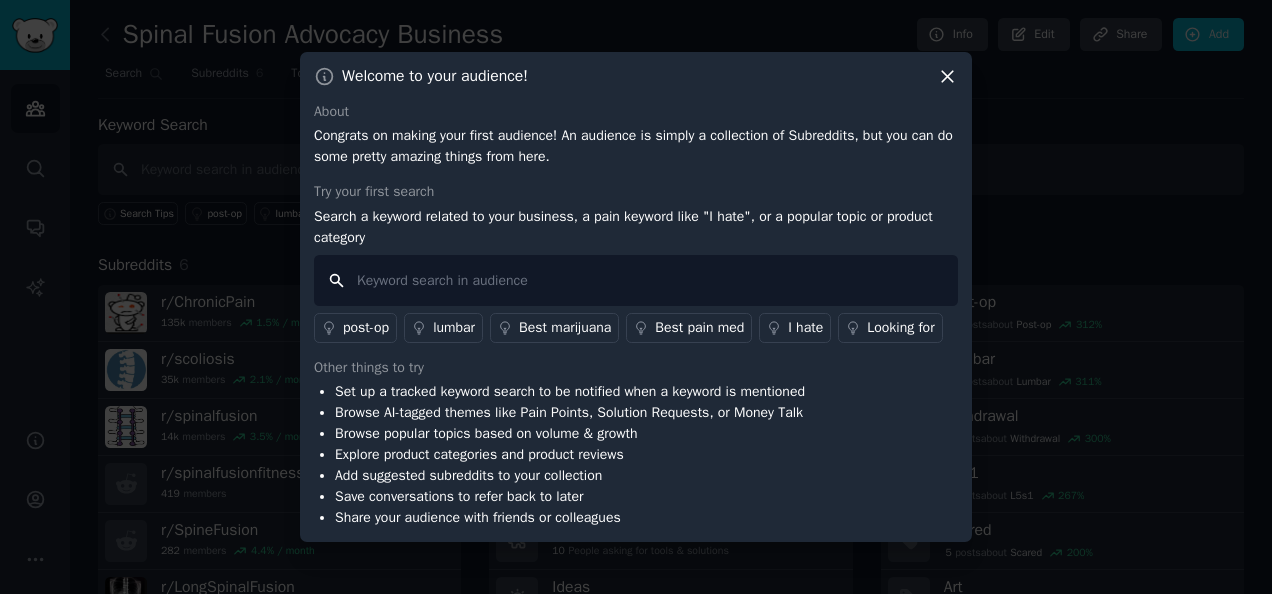 click at bounding box center (636, 280) 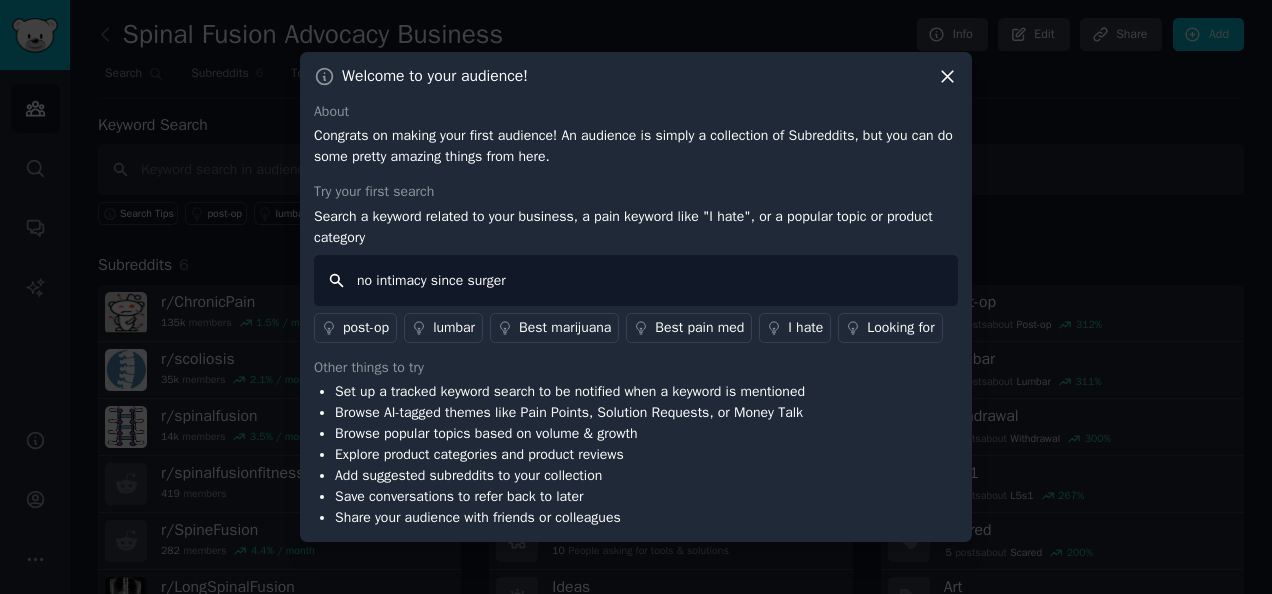 type on "no intimacy since surgery" 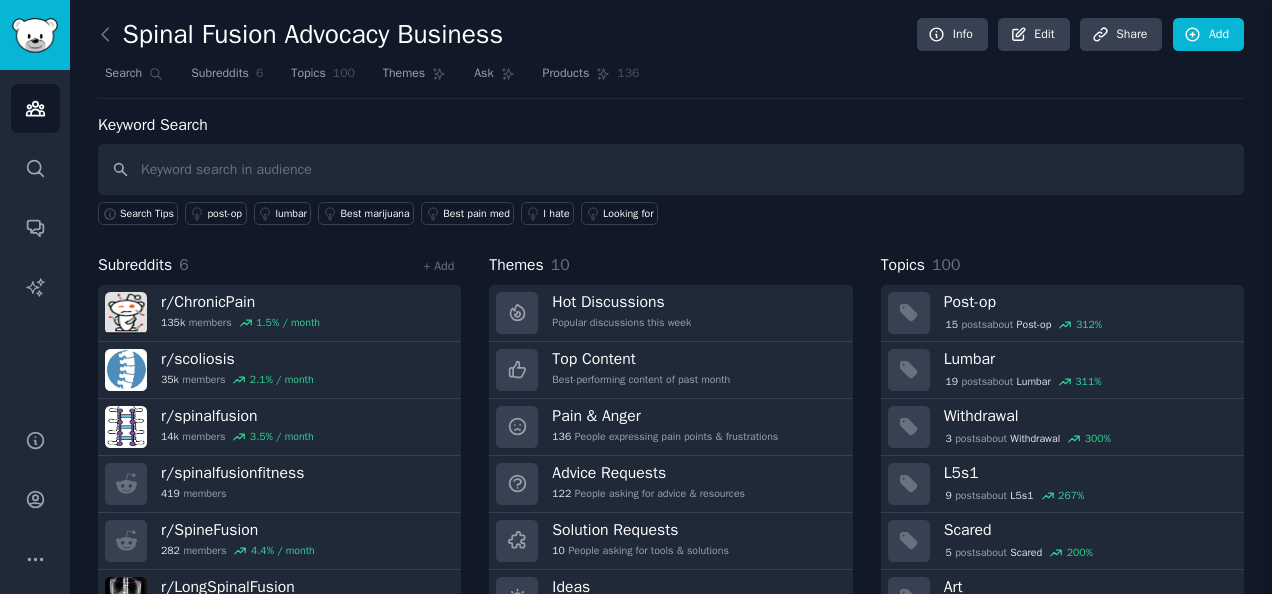 type 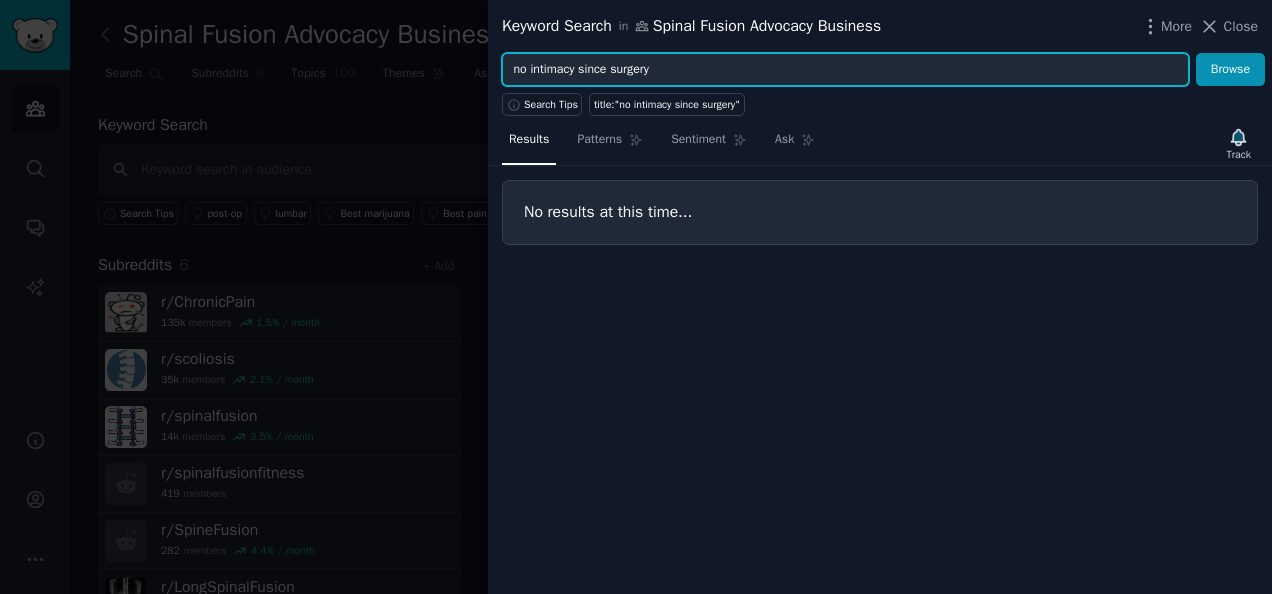 click on "no intimacy since surgery" at bounding box center [845, 70] 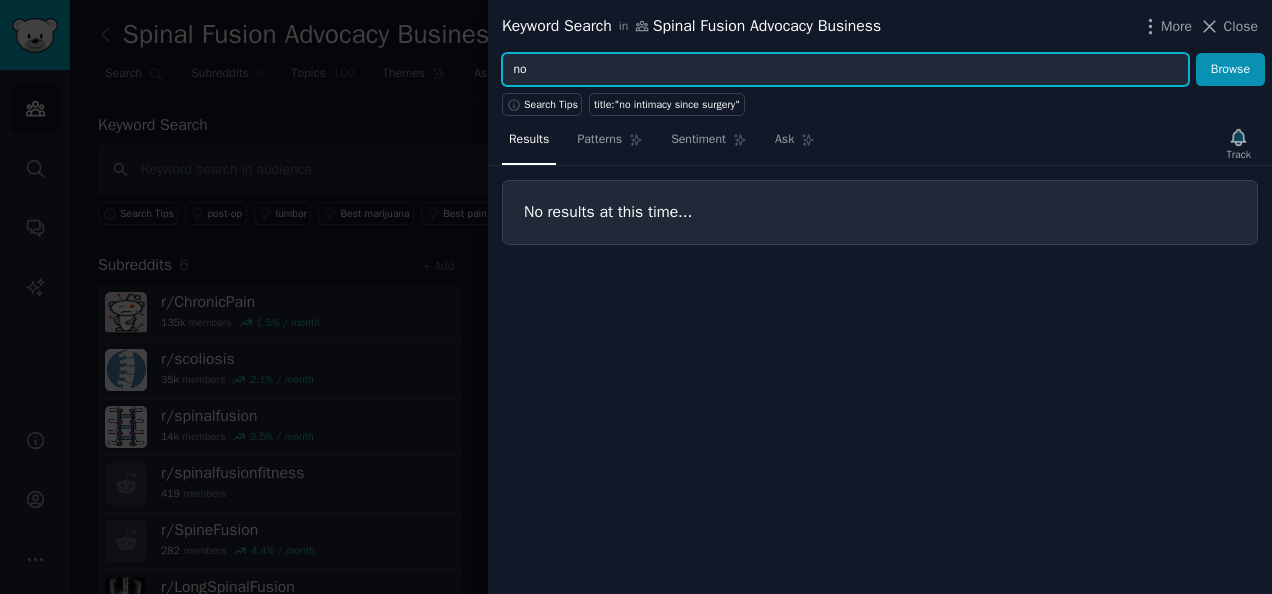 type on "n" 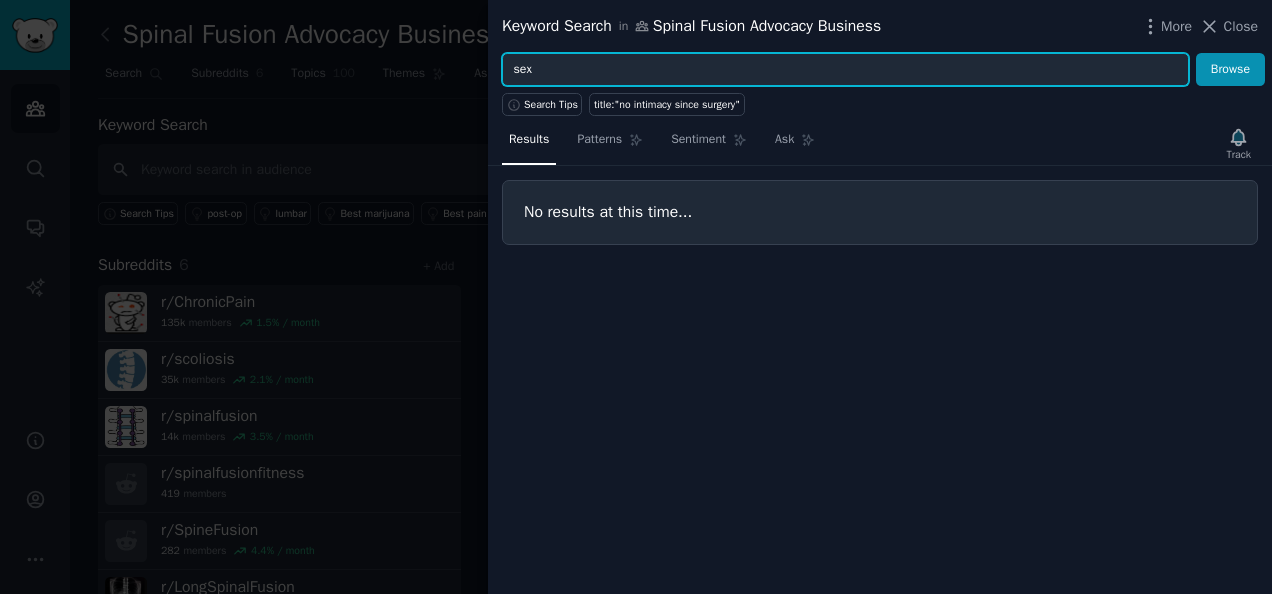 type on "sex" 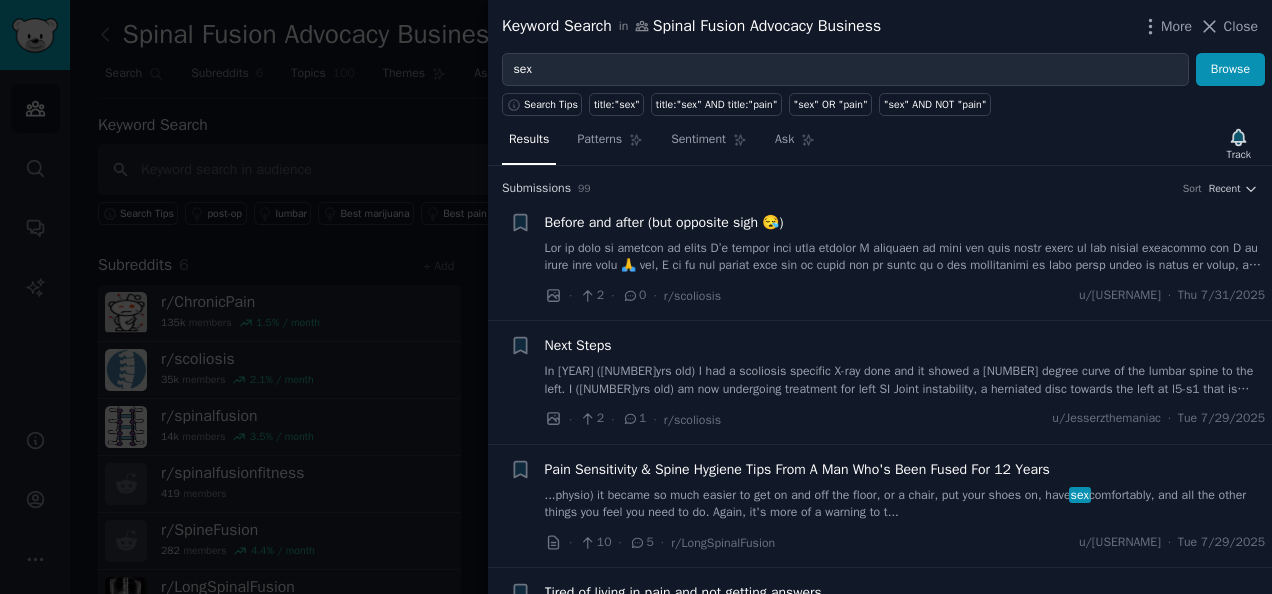 click on "Pain Sensitivity & Spine Hygiene Tips From A Man Who's Been Fused For 12 Years" at bounding box center [797, 469] 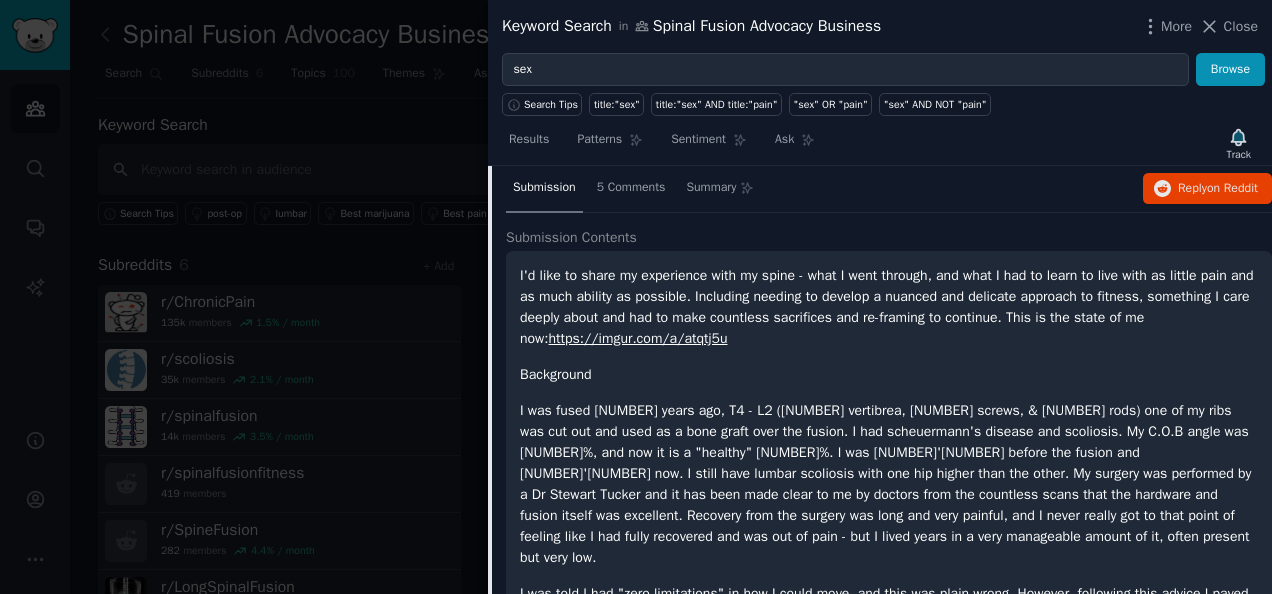 scroll, scrollTop: 438, scrollLeft: 0, axis: vertical 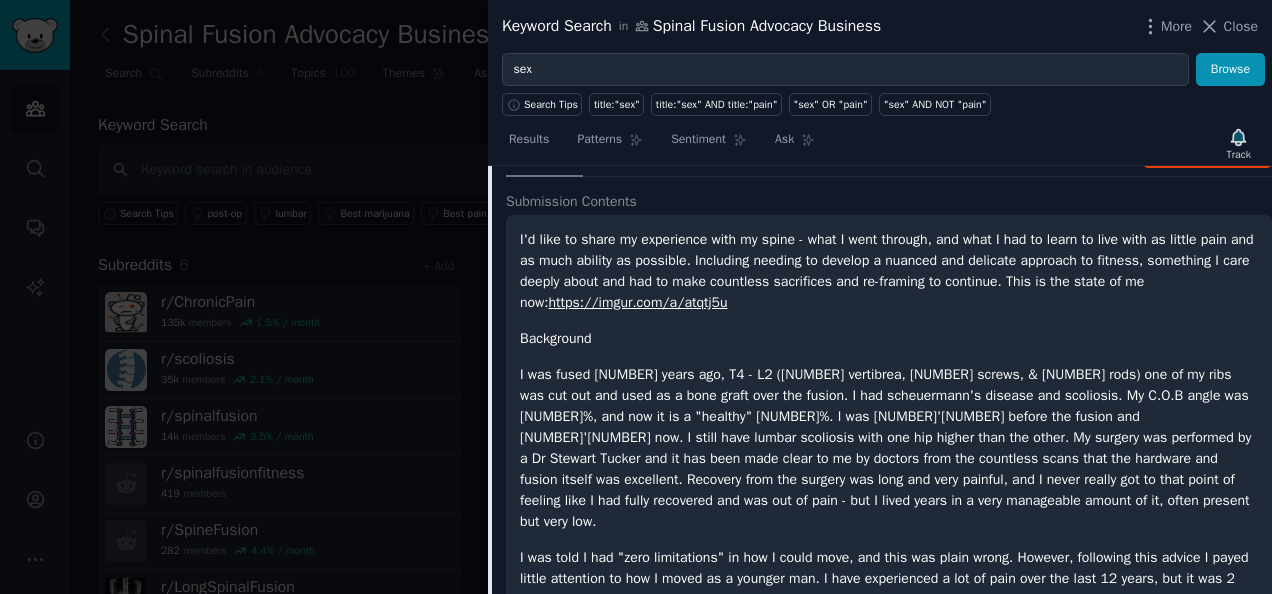 click on "https://imgur.com/a/atqtj5u" at bounding box center [638, 302] 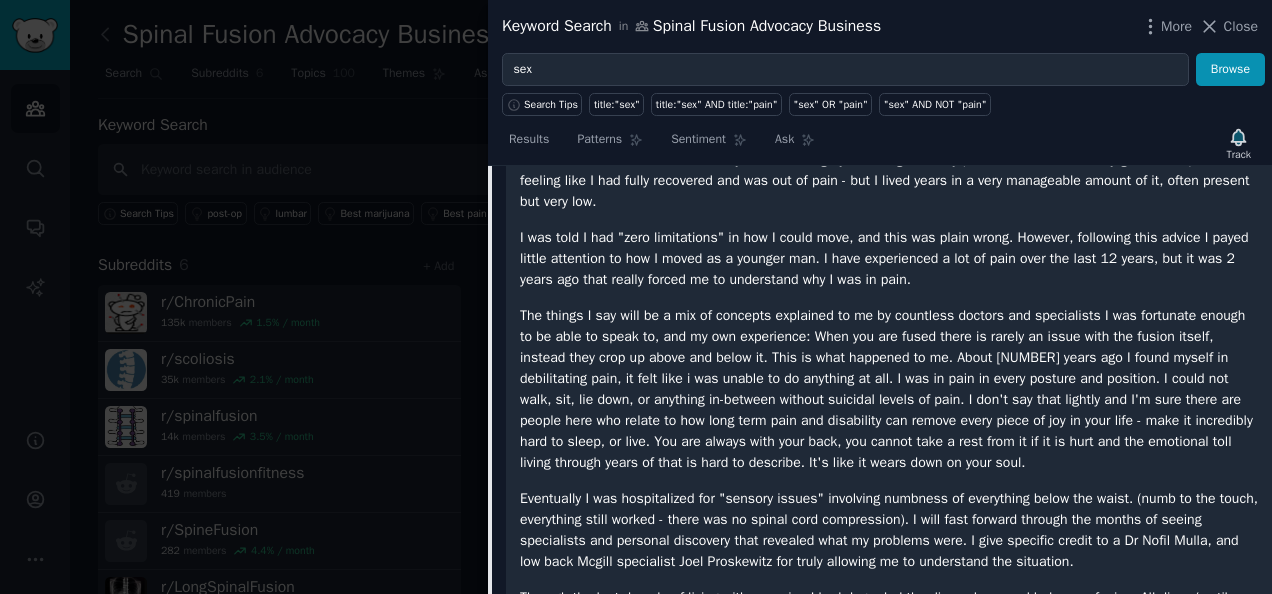 scroll, scrollTop: 798, scrollLeft: 0, axis: vertical 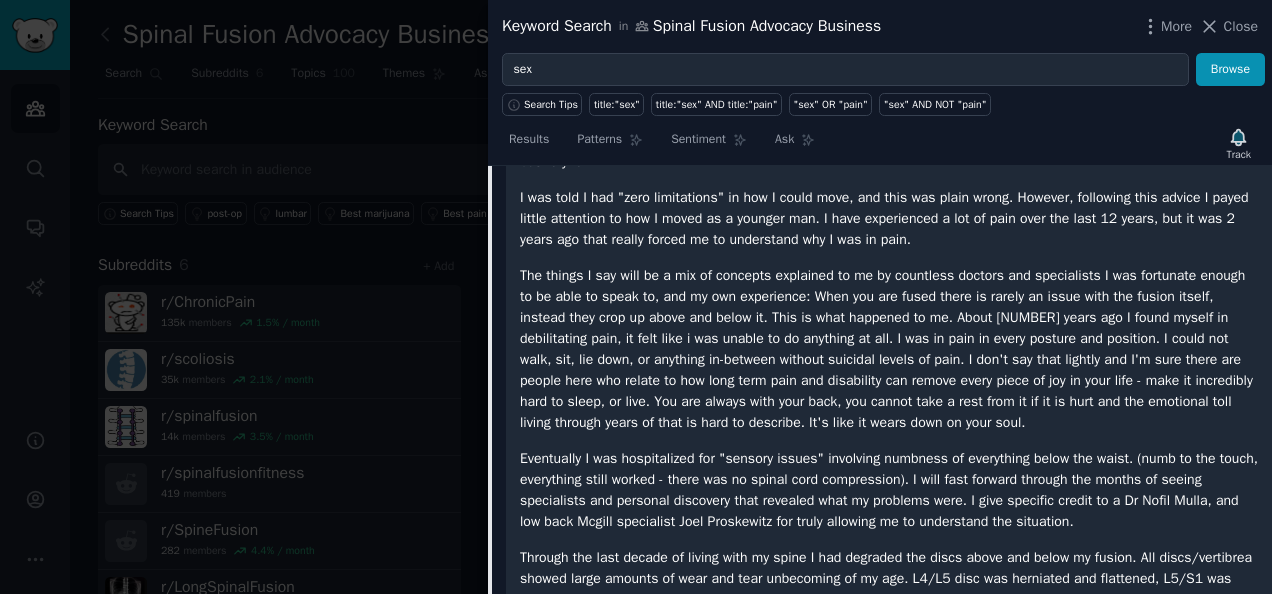 click on "The things I say will be a mix of concepts explained to me by countless doctors and specialists I was fortunate enough to be able to speak to, and my own experience: When you are fused there is rarely an issue with the fusion itself, instead they crop up above and below it. This is what happened to me. About 2 years ago I found myself in debilitating pain, it felt like i was unable to do anything at all. I was in pain in every posture and position. I could not walk, sit, lie down, or anything in-between without suicidal levels of pain. I don't say that lightly and I'm sure there are people here who relate to how long term pain and disability can remove every piece of joy in your life - make it incredibly hard to sleep, or live. You are always with your back, you cannot take a rest from it if it is hurt and the emotional toll living through years of that is hard to describe. It's like it wears down on your soul." at bounding box center (889, 349) 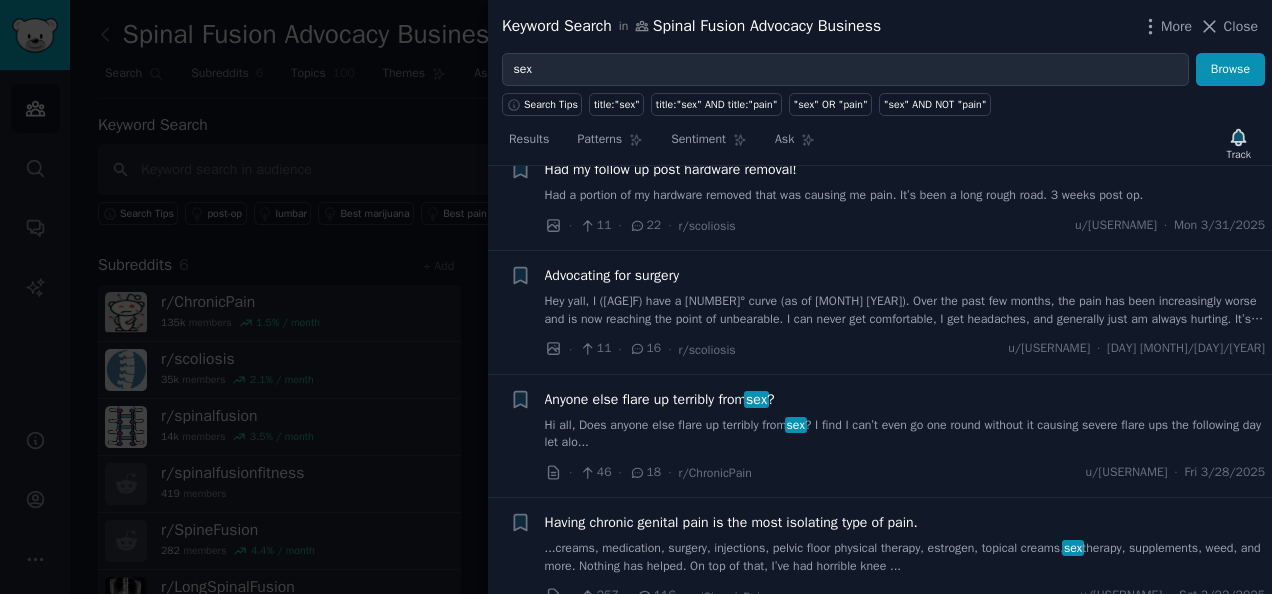 scroll, scrollTop: 6518, scrollLeft: 0, axis: vertical 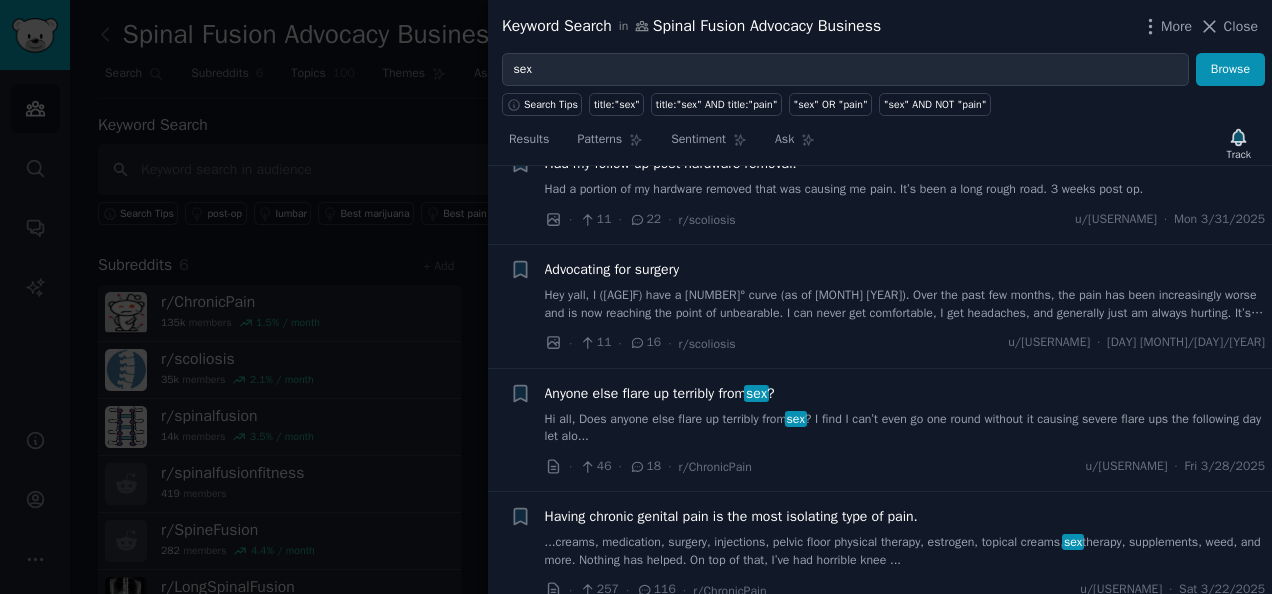 click at bounding box center (636, 297) 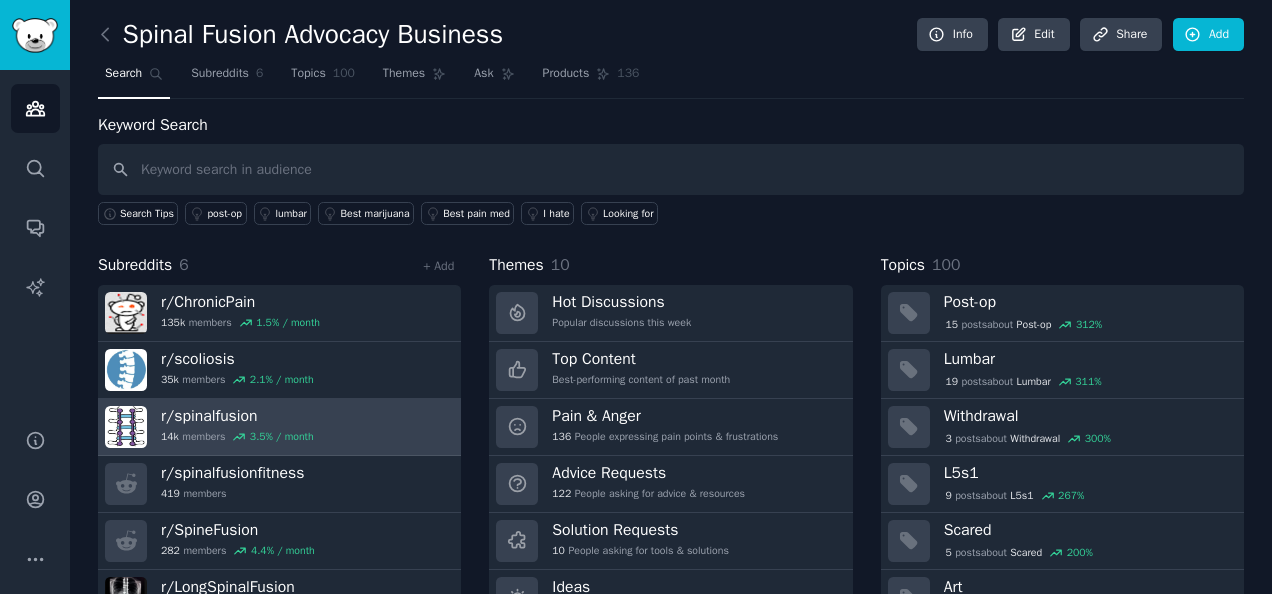 click on "r/ spinalfusion 14k  members 3.5 % / month" at bounding box center [279, 427] 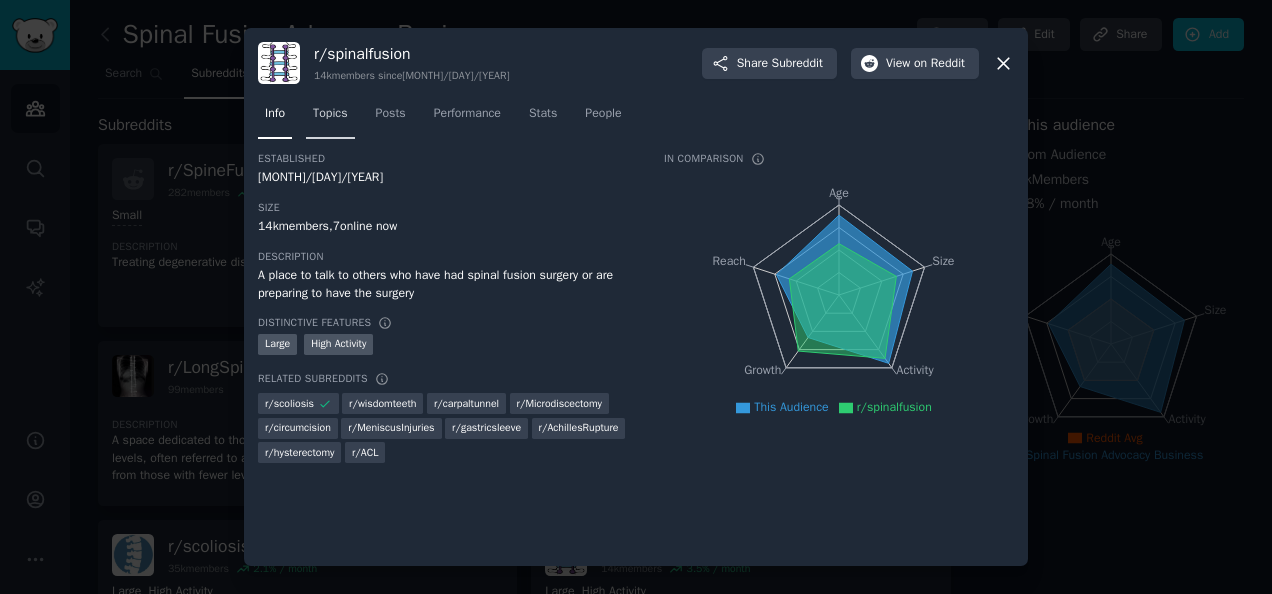 click on "Topics" at bounding box center [330, 118] 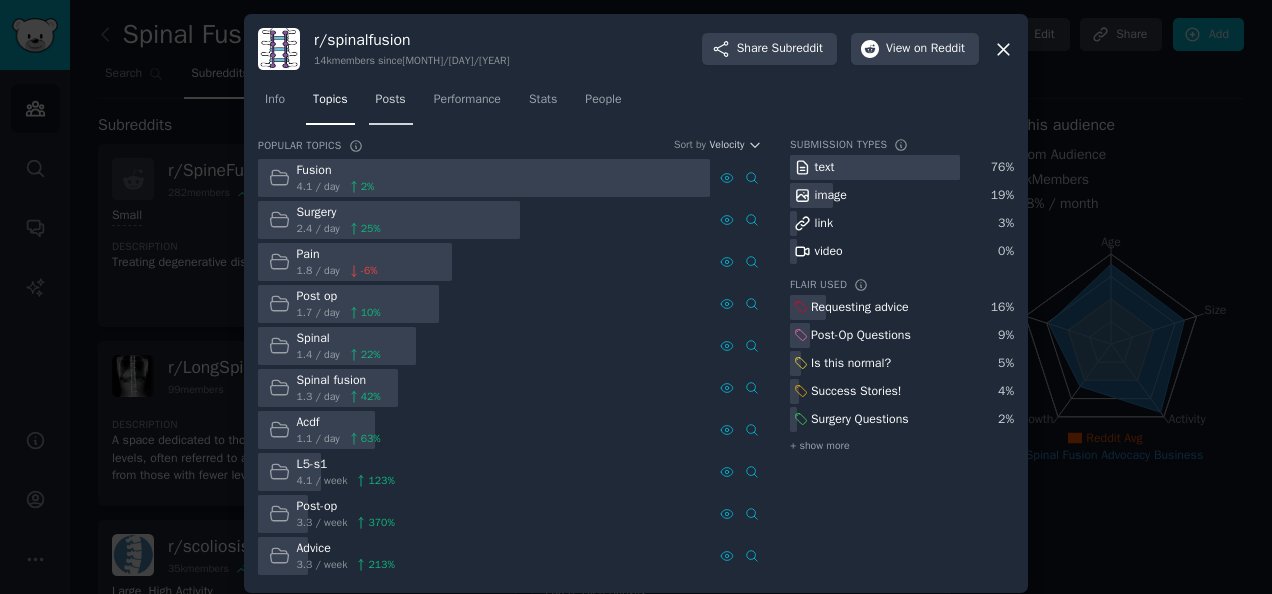 click on "Posts" at bounding box center [391, 100] 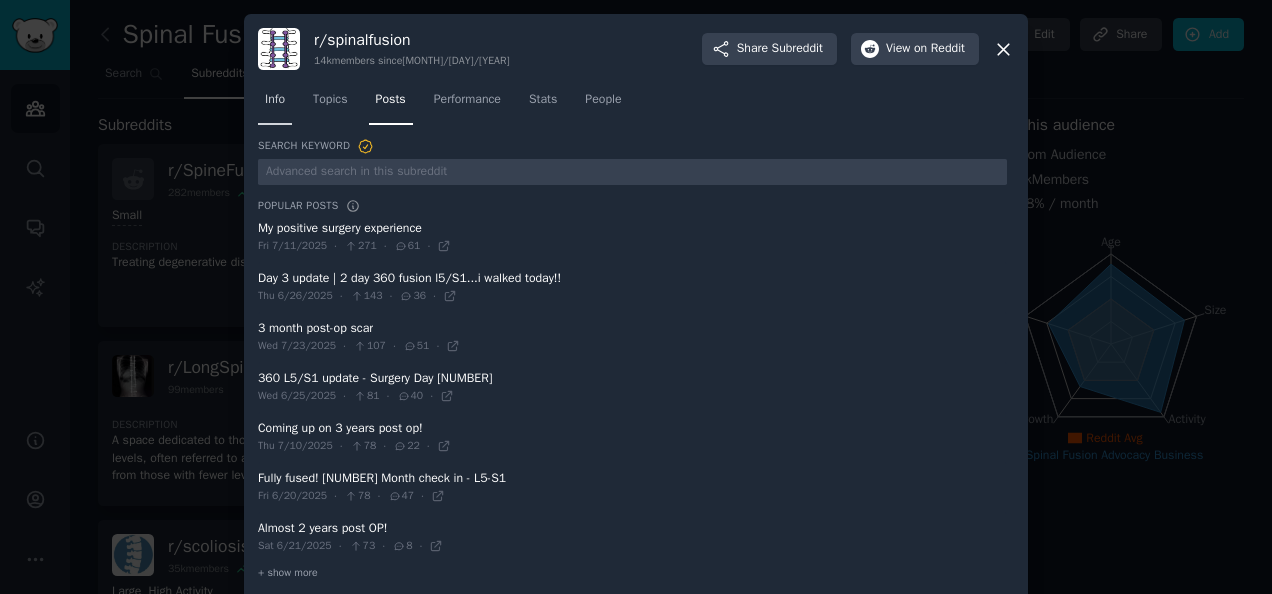 click on "Info" at bounding box center [275, 100] 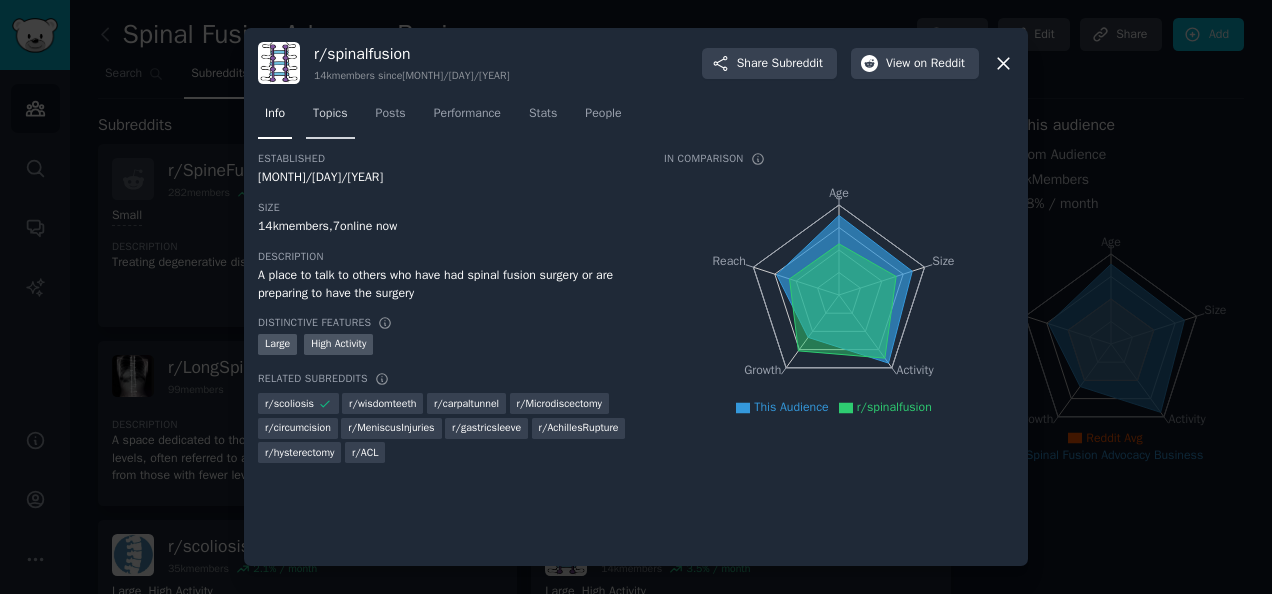 click on "Topics" at bounding box center [330, 114] 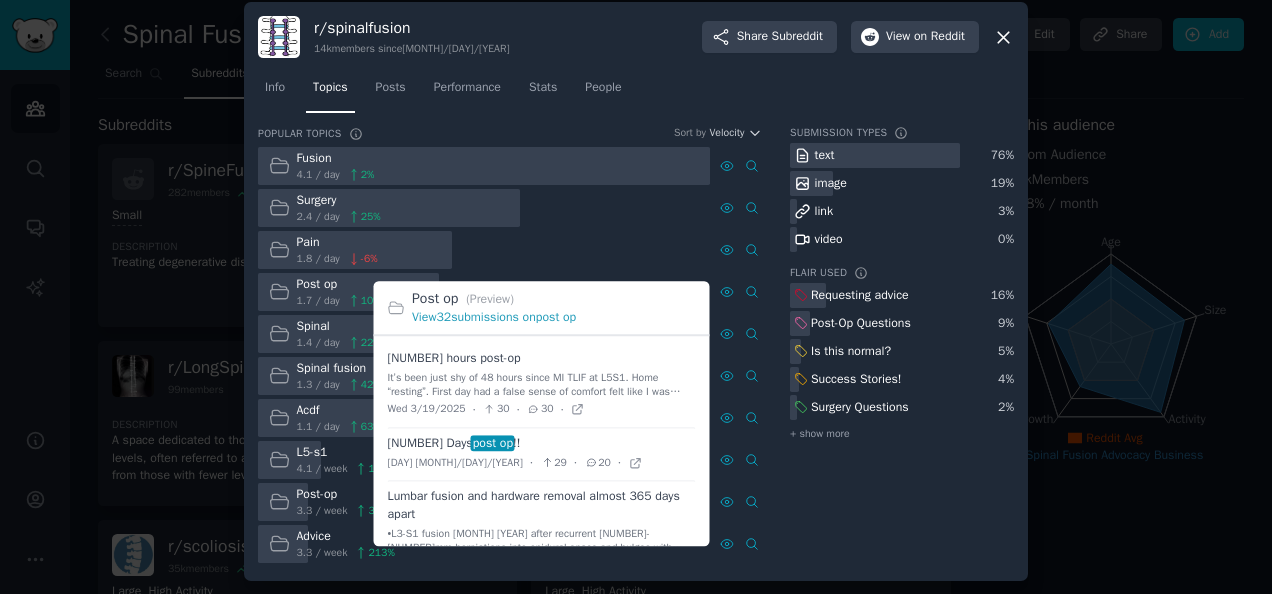 scroll, scrollTop: 0, scrollLeft: 0, axis: both 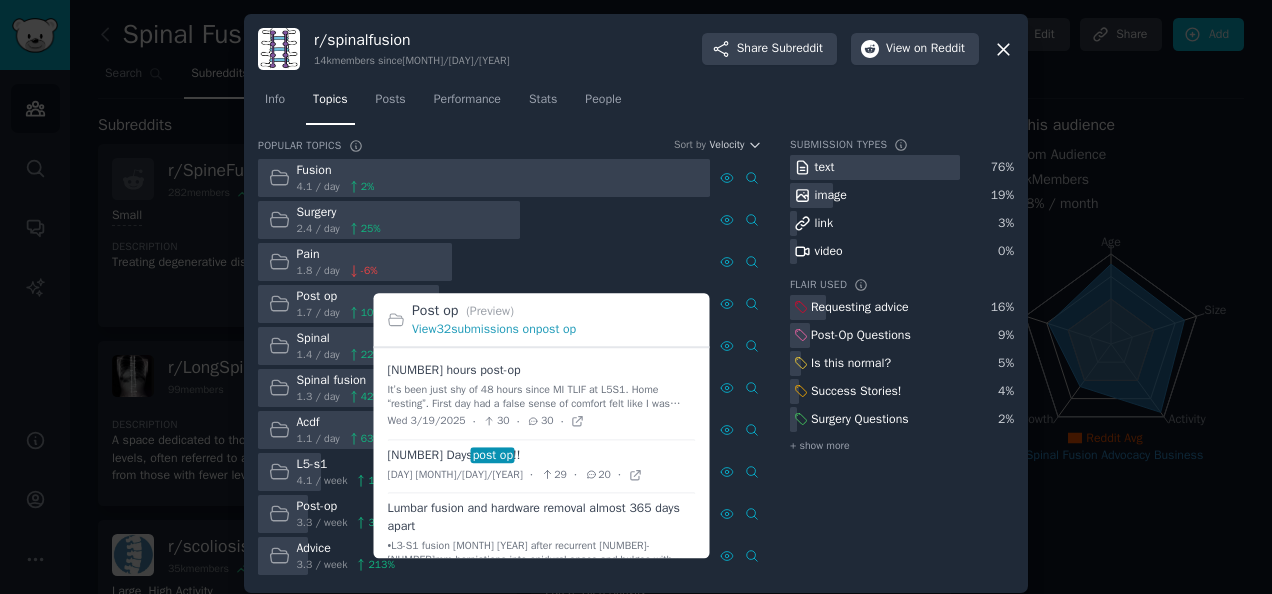 click on "Post op   (Preview)" at bounding box center [554, 310] 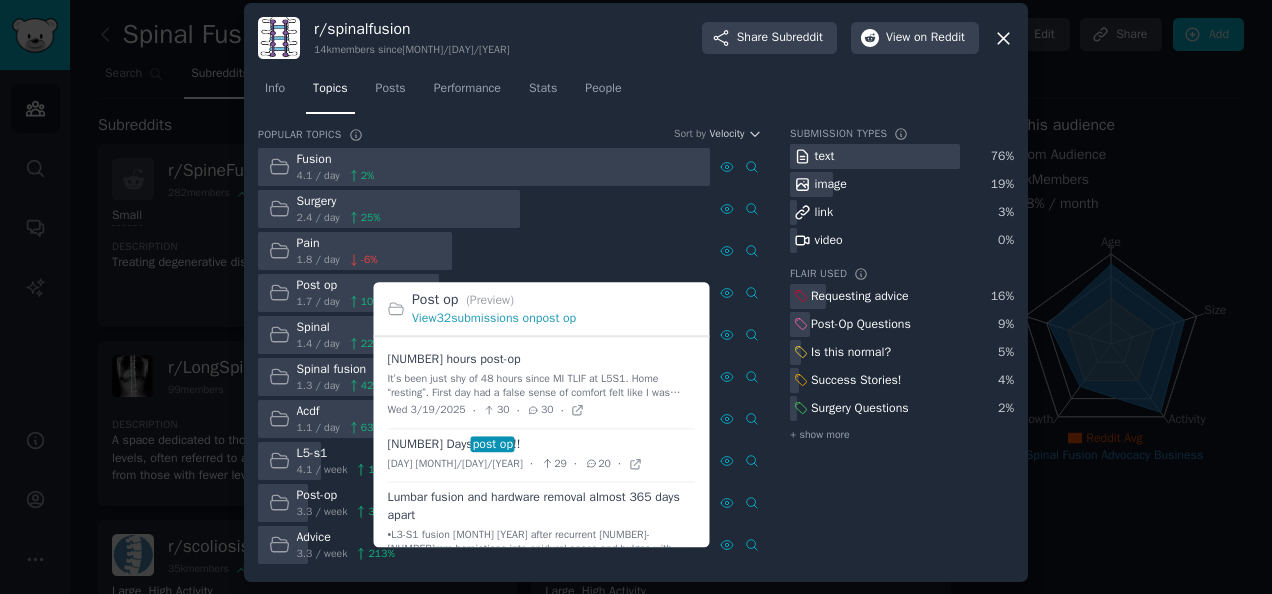 scroll, scrollTop: 12, scrollLeft: 0, axis: vertical 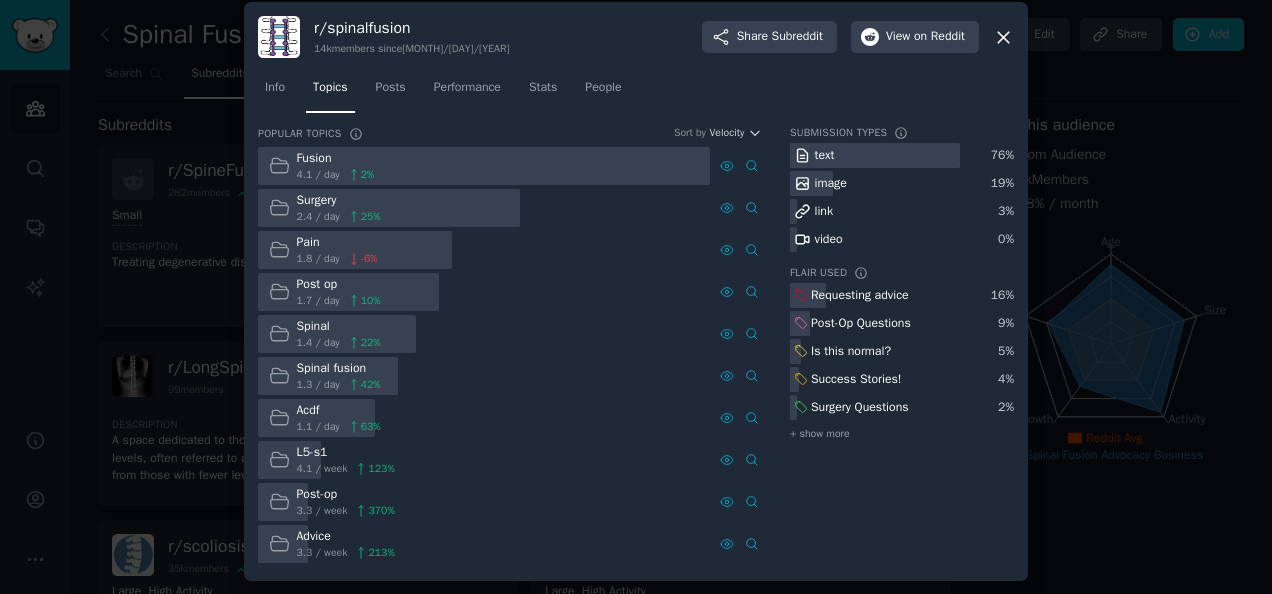 click on "Surgery" at bounding box center [339, 201] 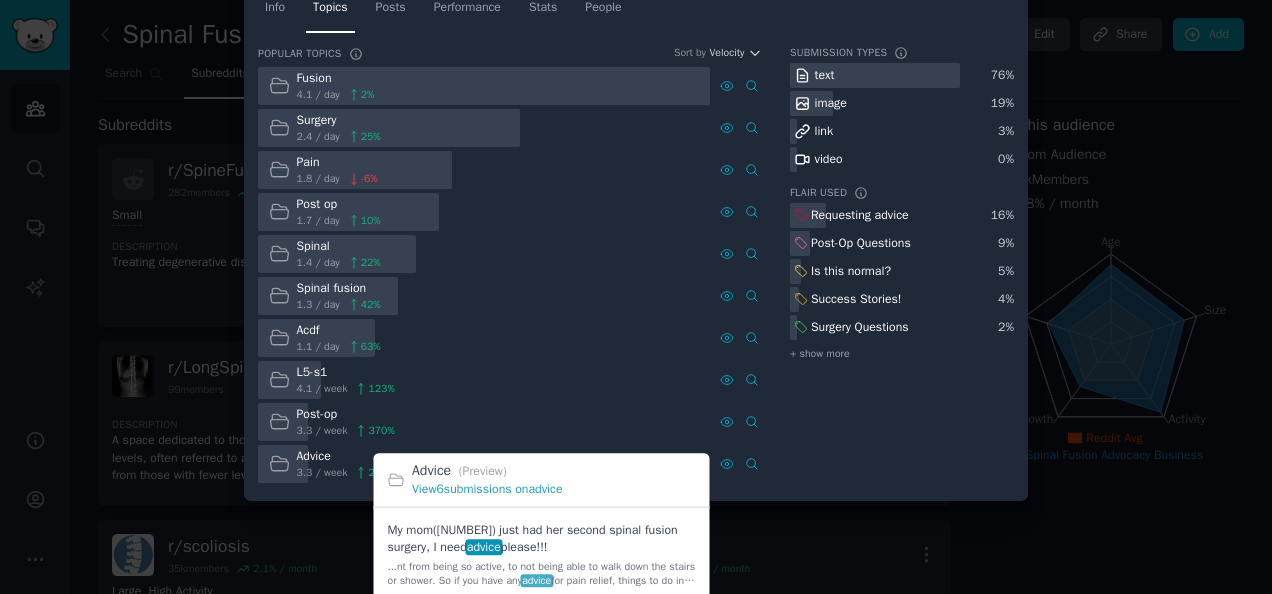 scroll, scrollTop: 12, scrollLeft: 0, axis: vertical 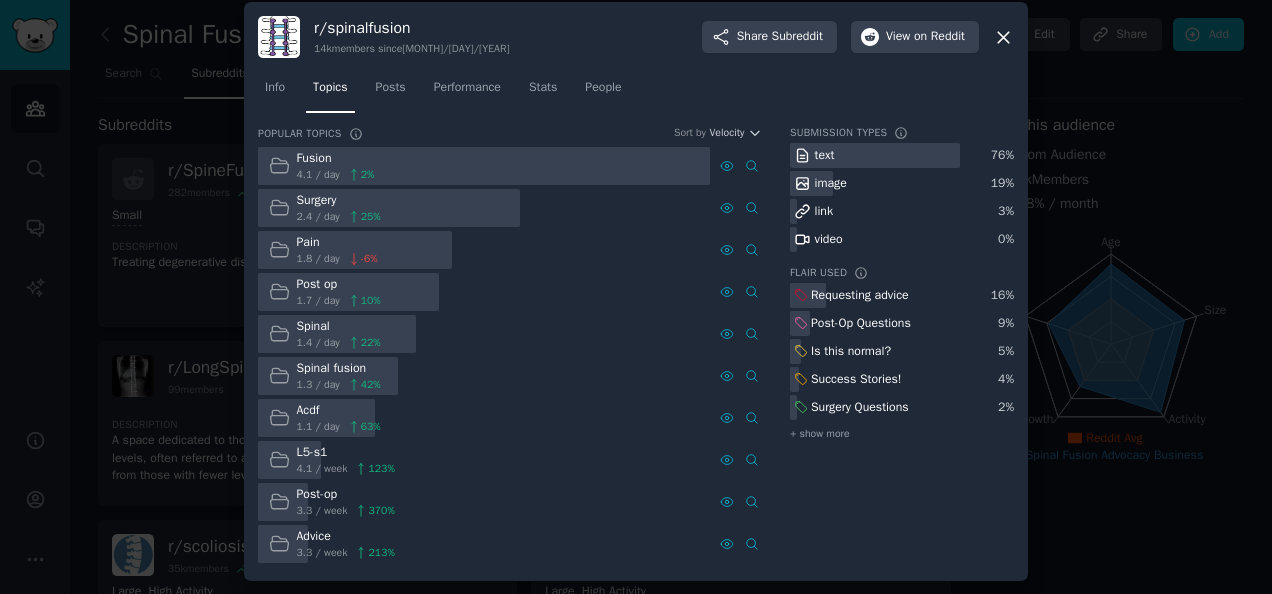 click 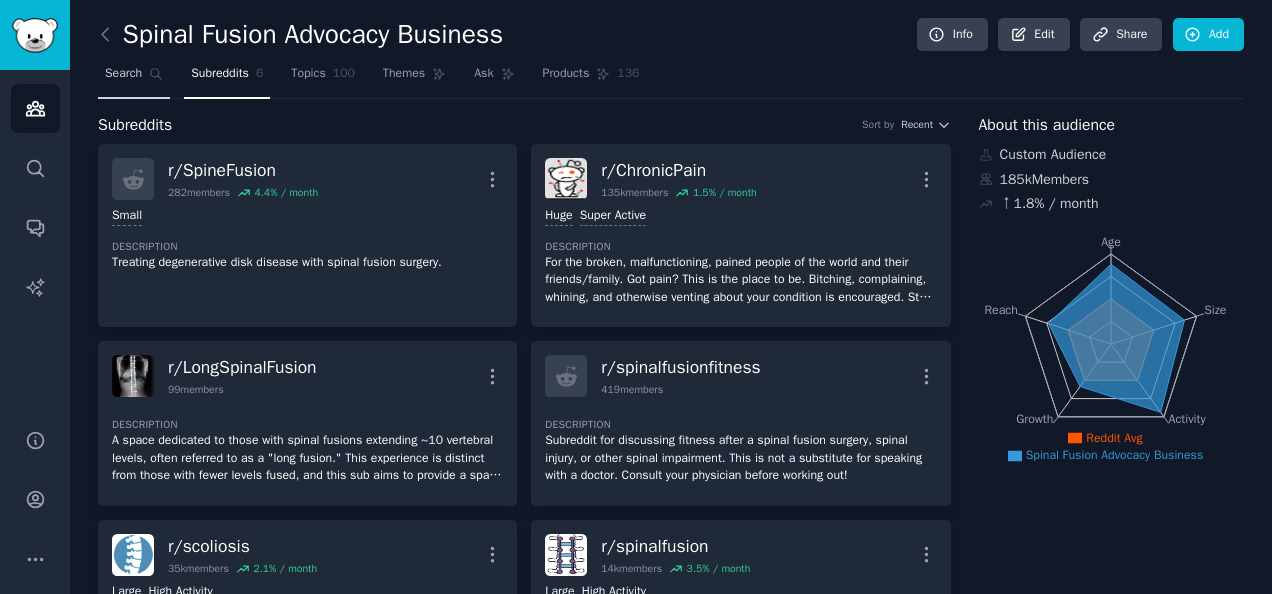click on "Search" at bounding box center [123, 74] 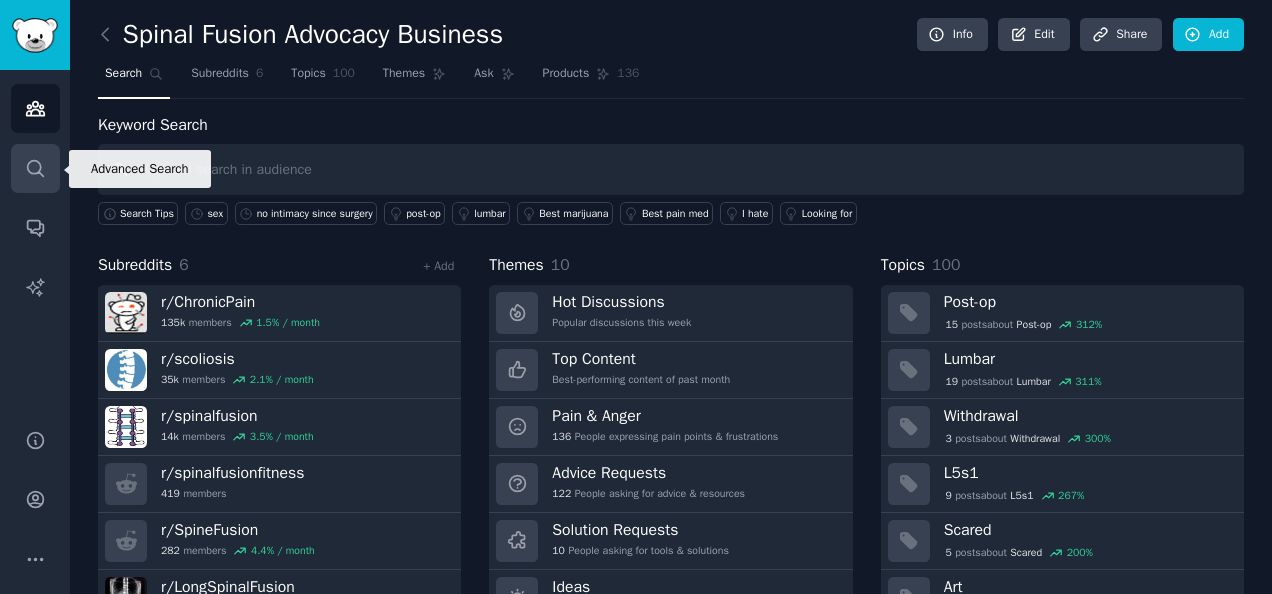 click 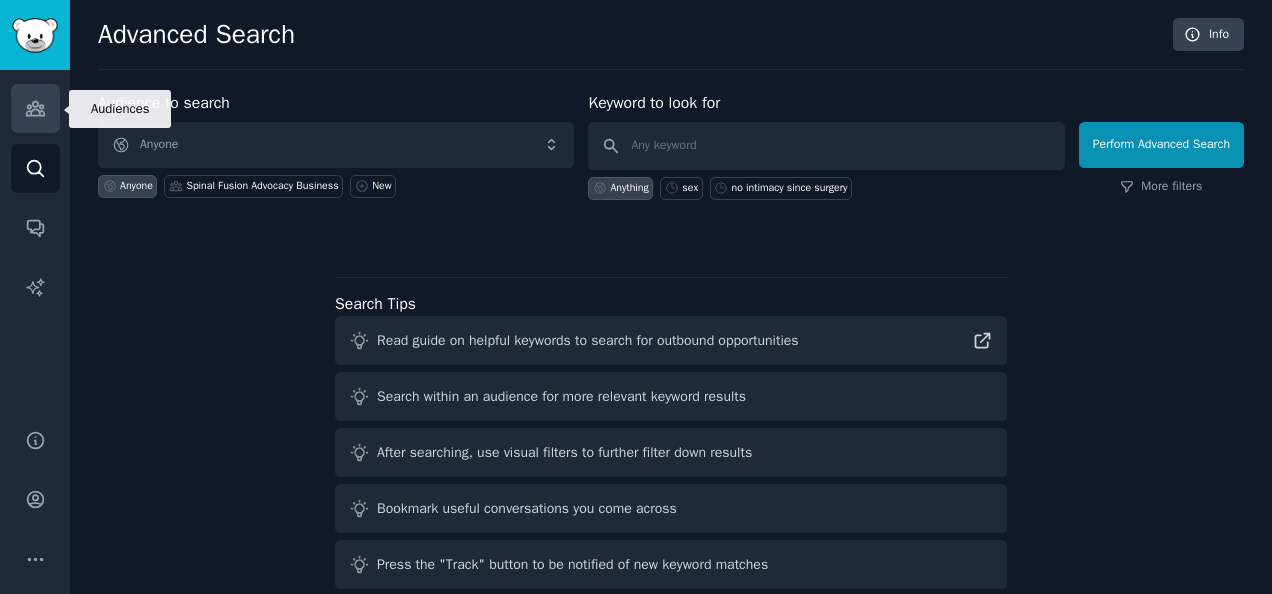 click 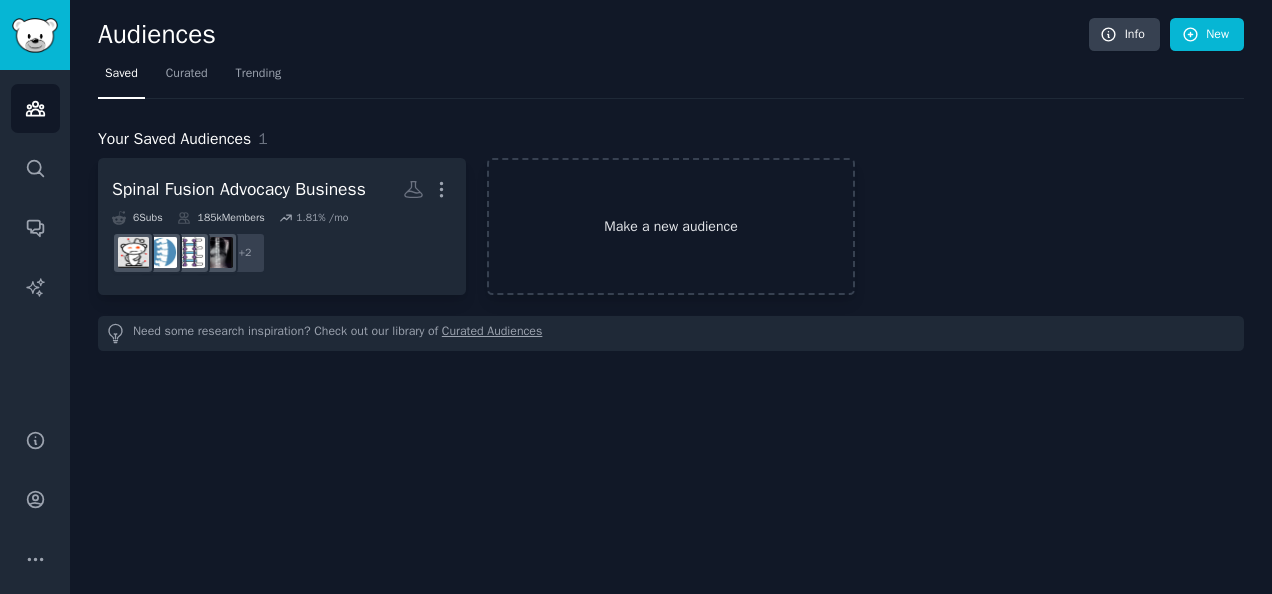 click on "Make a new audience" at bounding box center [671, 226] 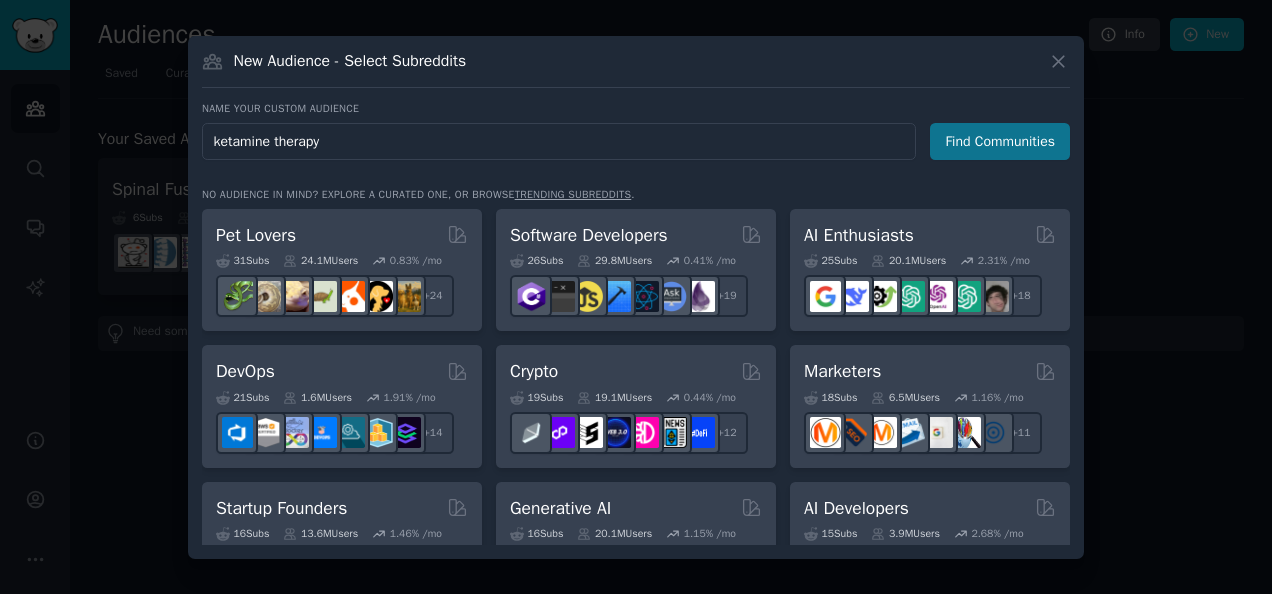 type on "ketamine therapy" 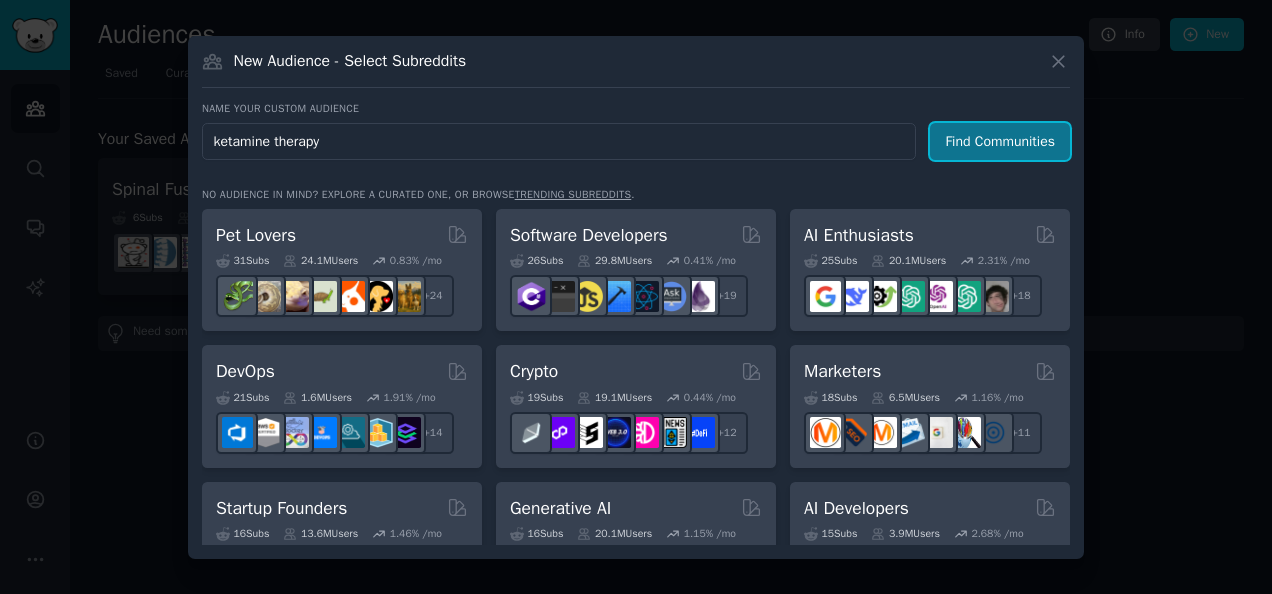 click on "Find Communities" at bounding box center (1000, 141) 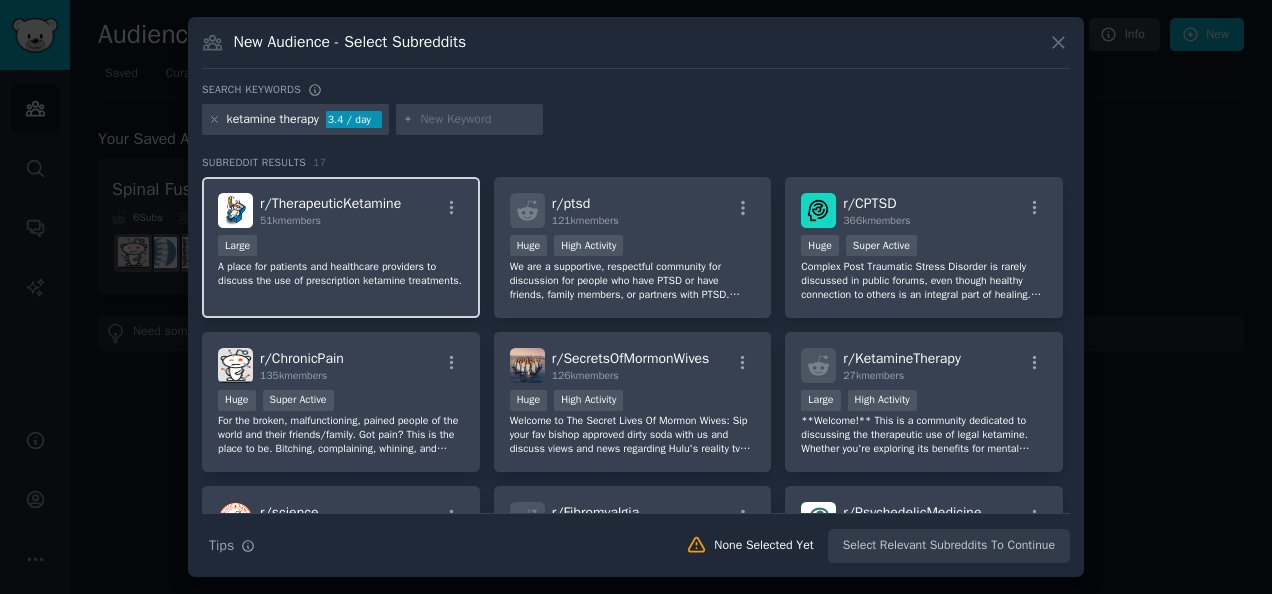 click on "Large" at bounding box center (341, 247) 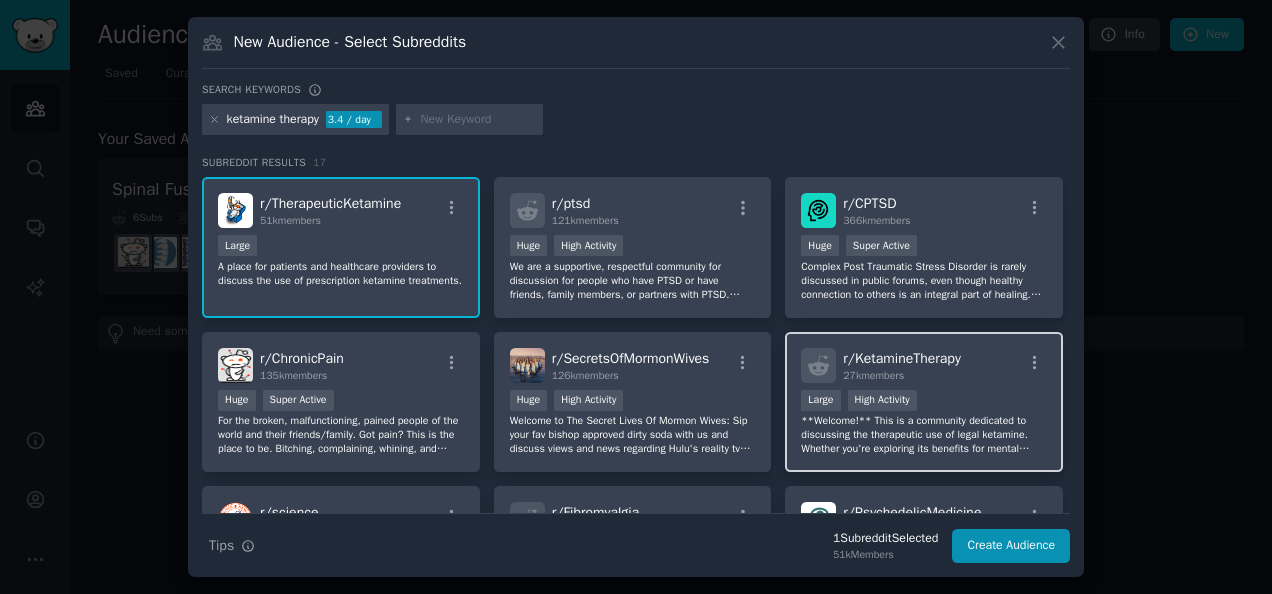 click on "r/ KetamineTherapy 27k  members" at bounding box center (924, 365) 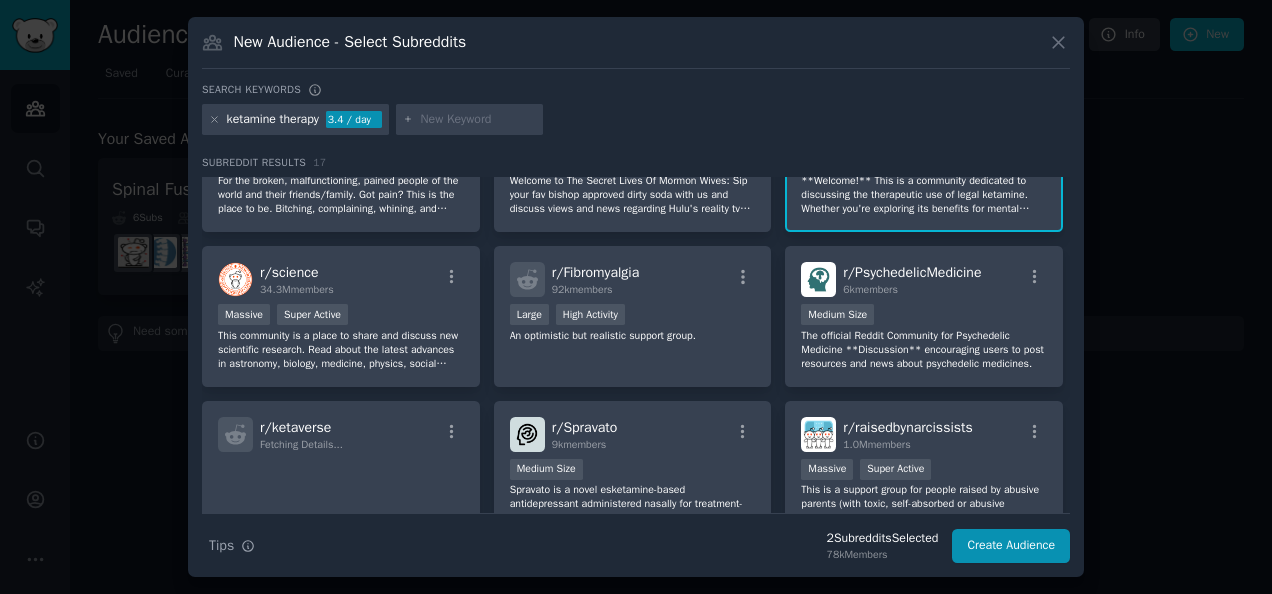 scroll, scrollTop: 200, scrollLeft: 0, axis: vertical 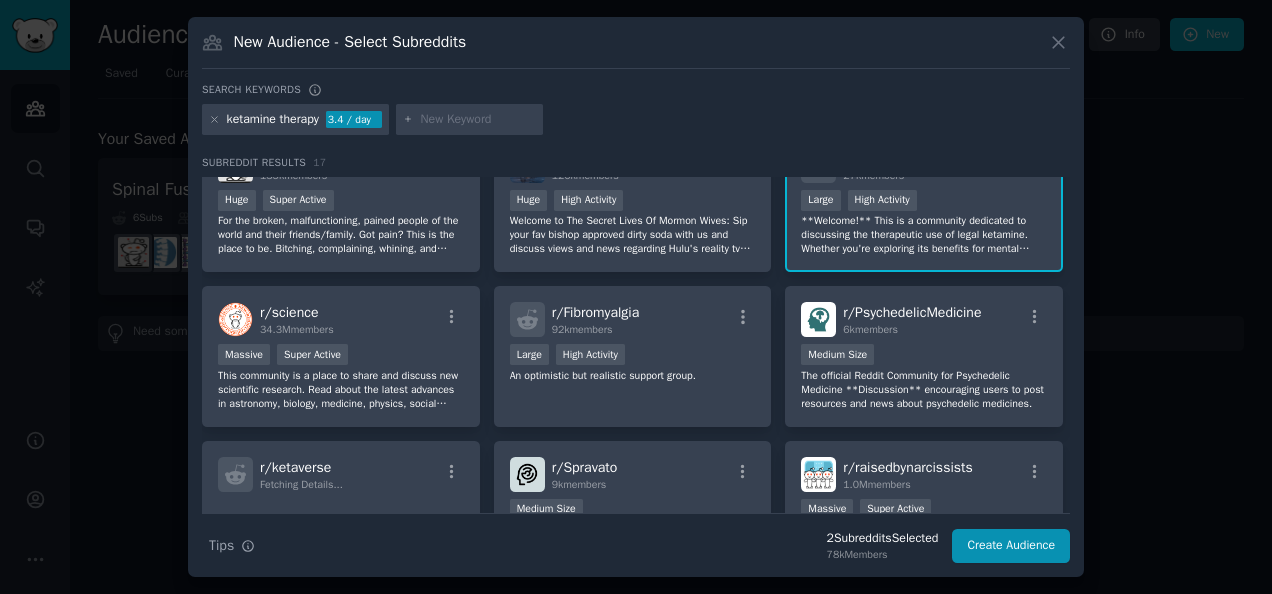 click on "The official Reddit Community for Psychedelic Medicine  **Discussion** encouraging users to post resources and news about psychedelic medicines." at bounding box center [924, 390] 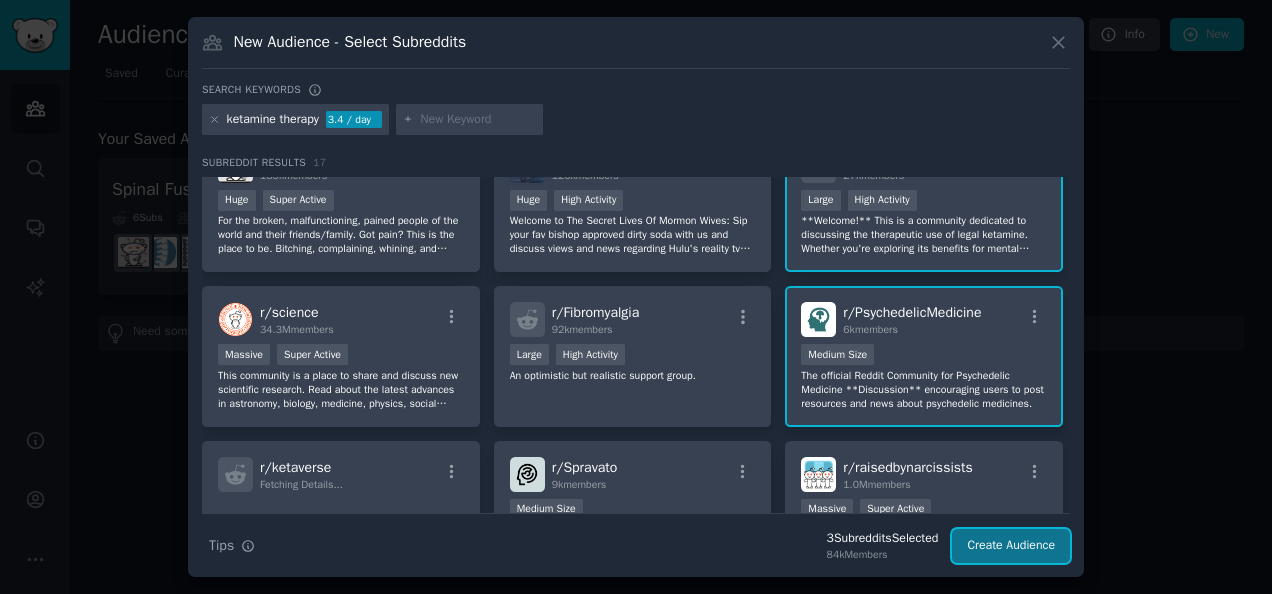 click on "Create Audience" at bounding box center (1011, 546) 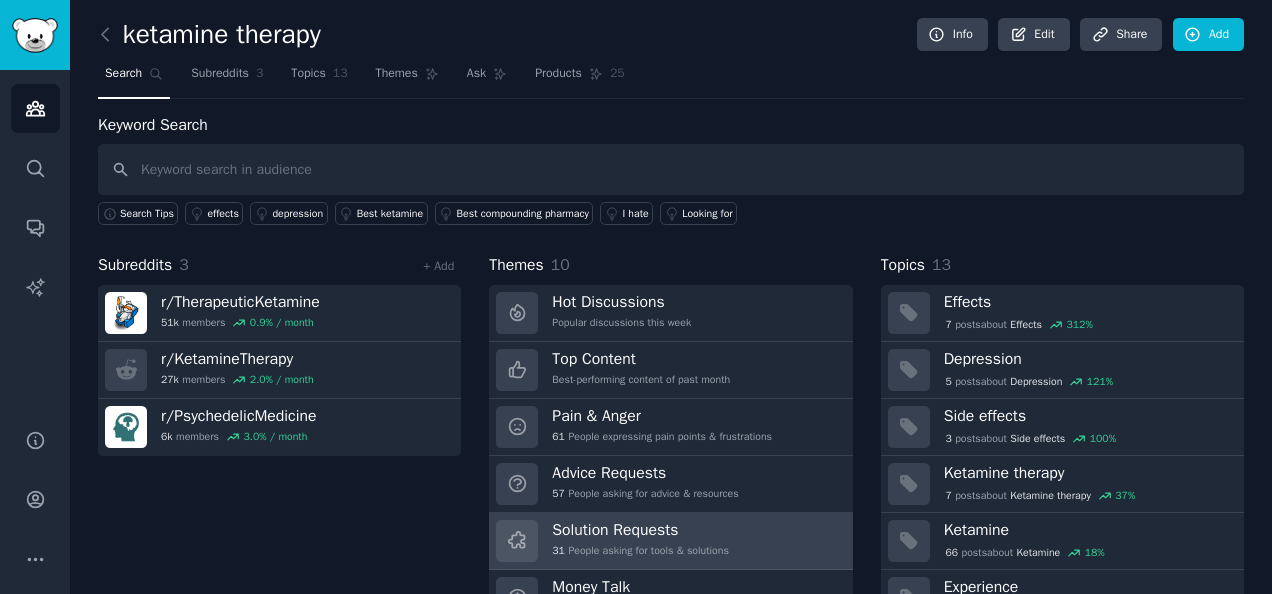 click on "Solution Requests" at bounding box center [640, 530] 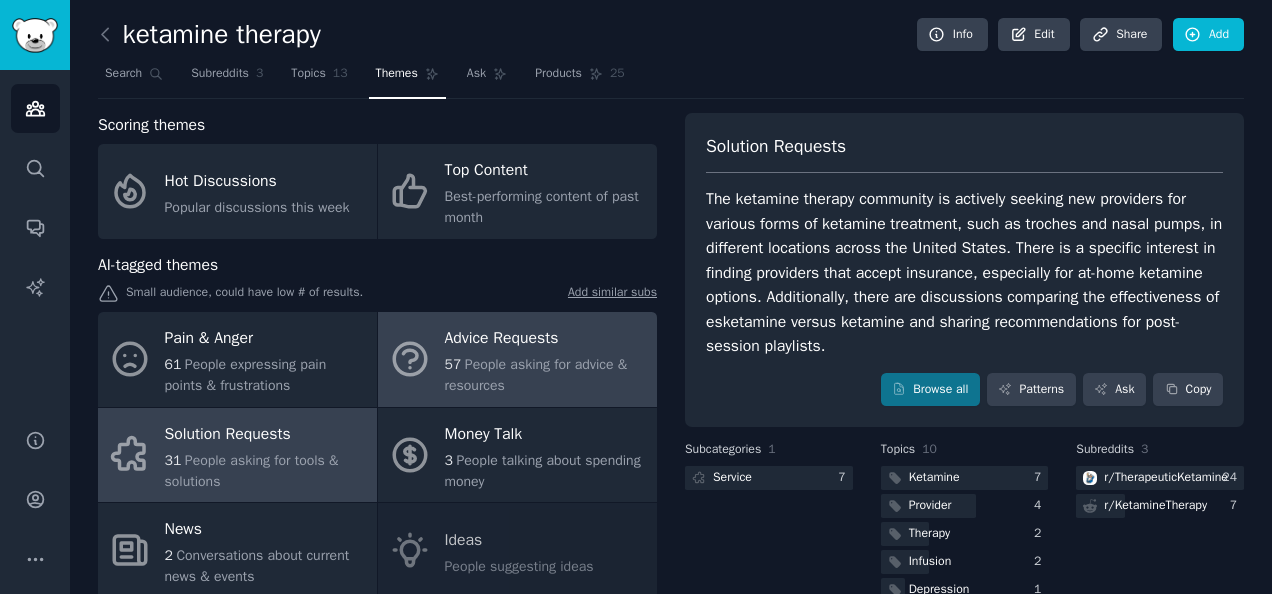click on "57 People asking for advice & resources" at bounding box center (546, 375) 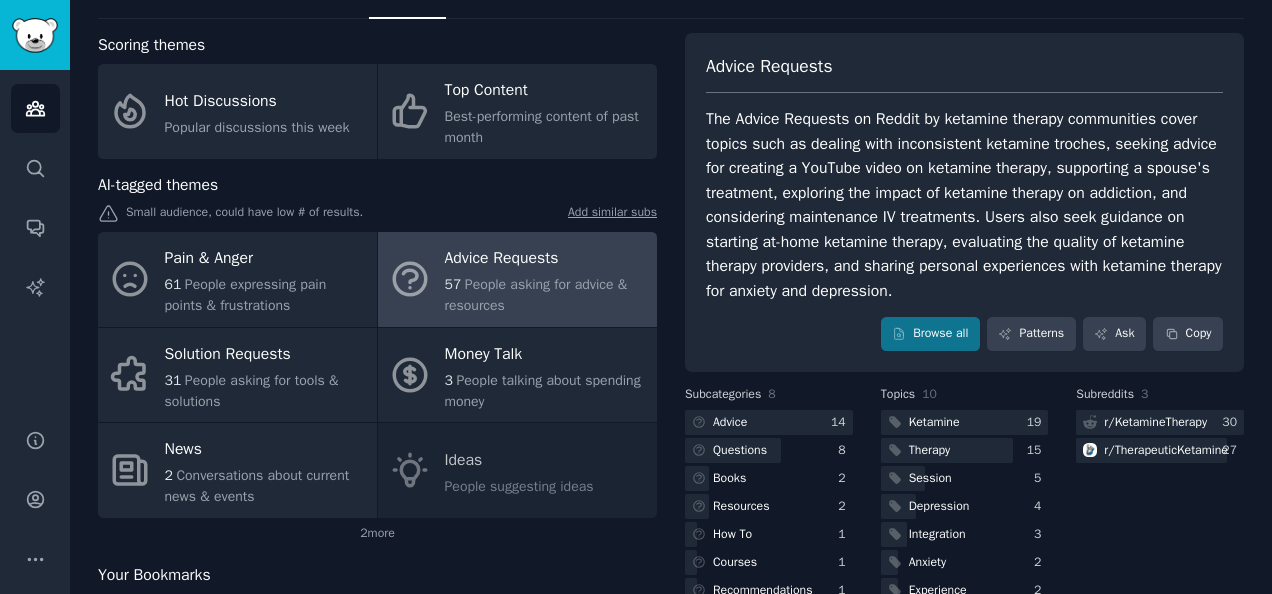 scroll, scrollTop: 202, scrollLeft: 0, axis: vertical 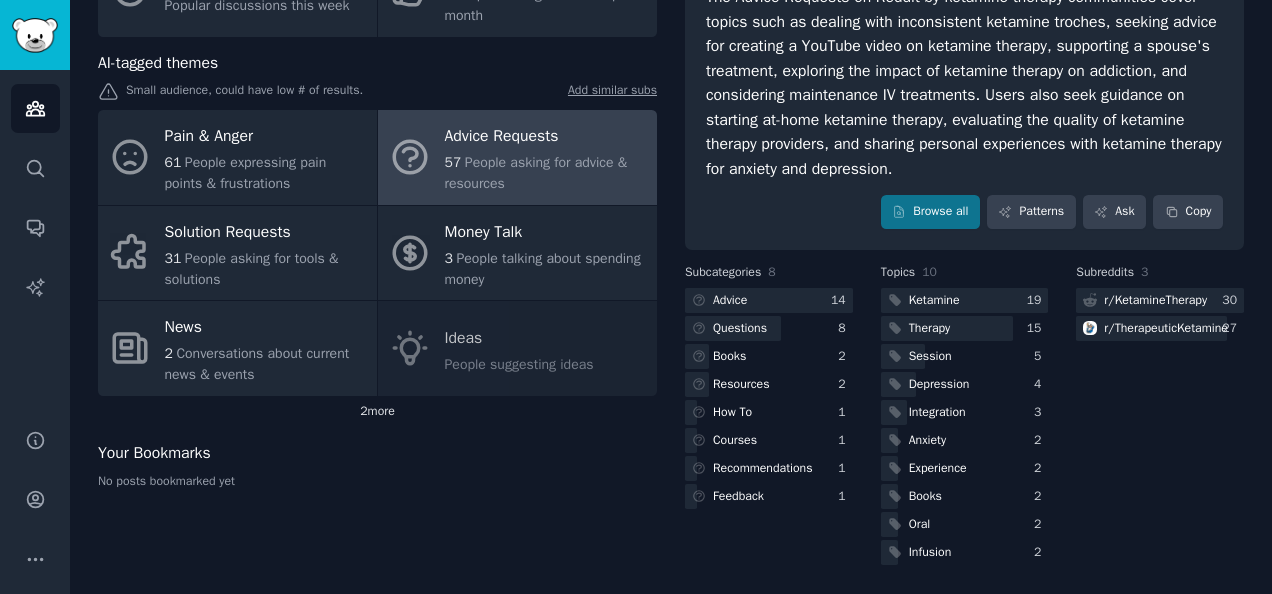 click on "2  more" at bounding box center (377, 412) 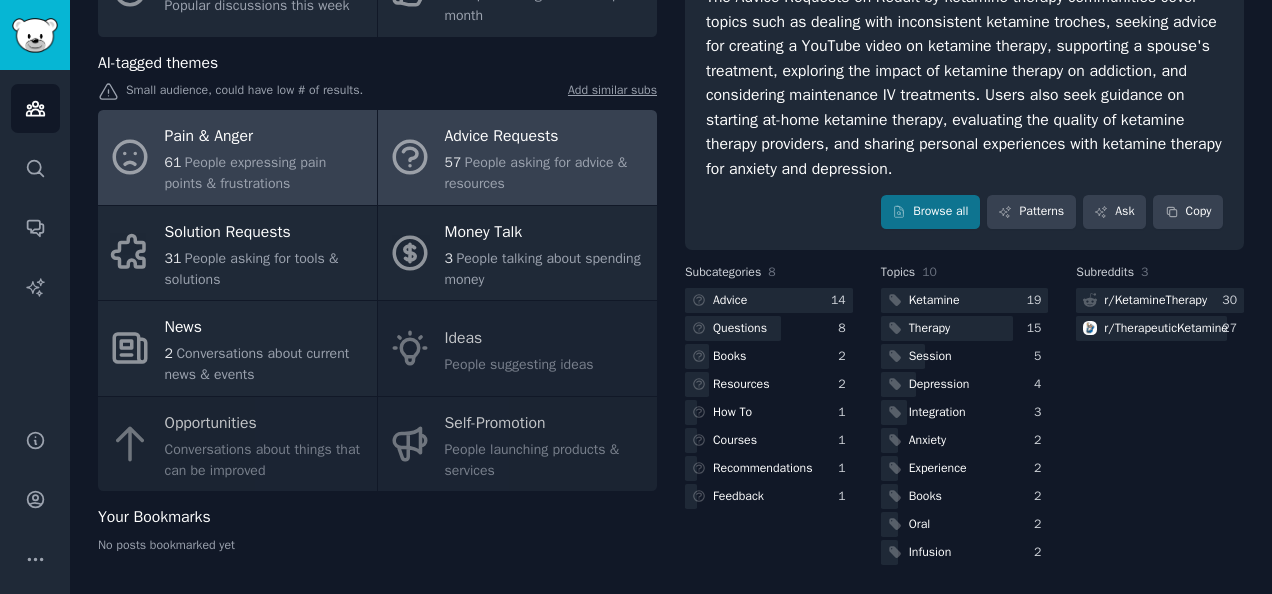 click on "61 People expressing pain points & frustrations" at bounding box center [266, 173] 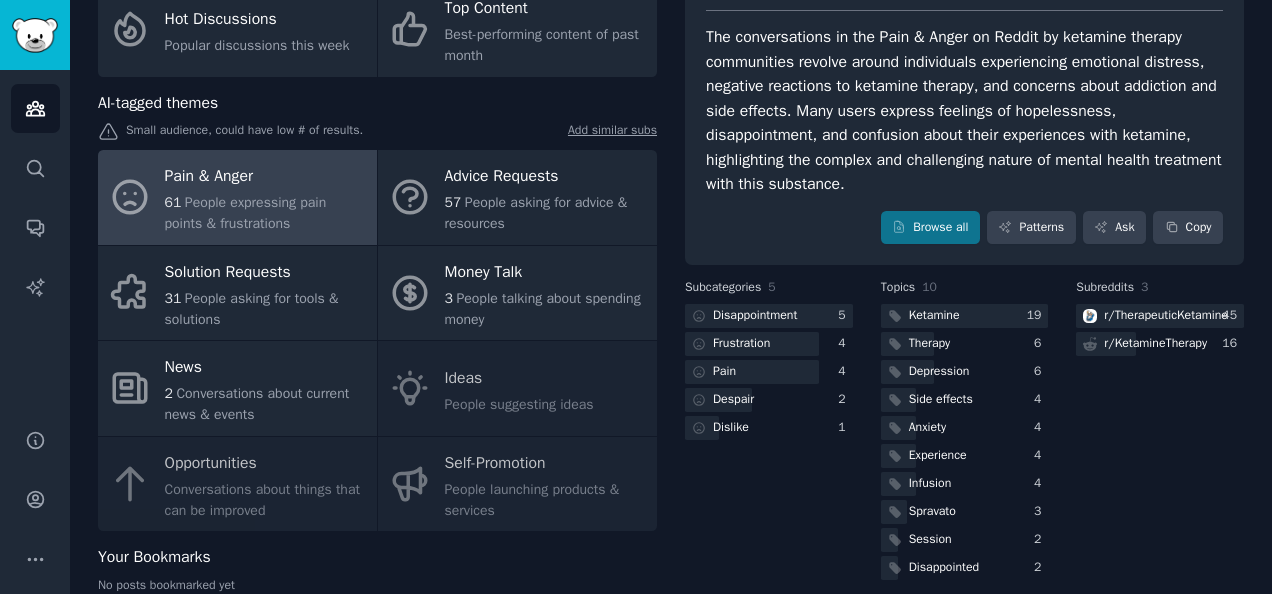 scroll, scrollTop: 122, scrollLeft: 0, axis: vertical 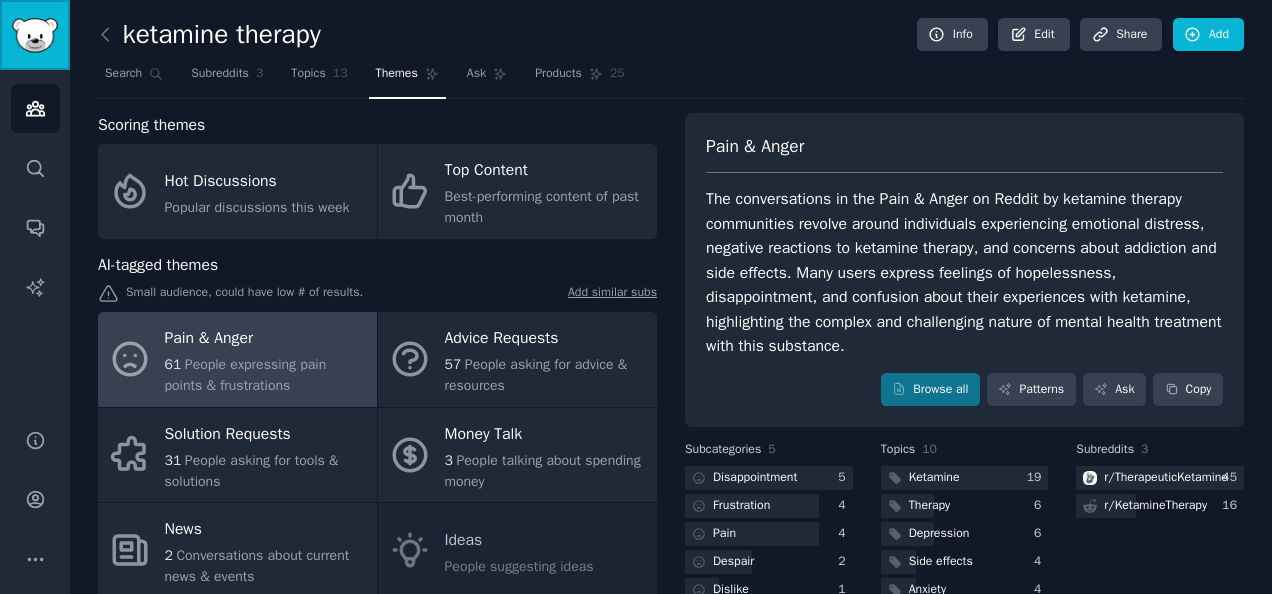 click at bounding box center [35, 35] 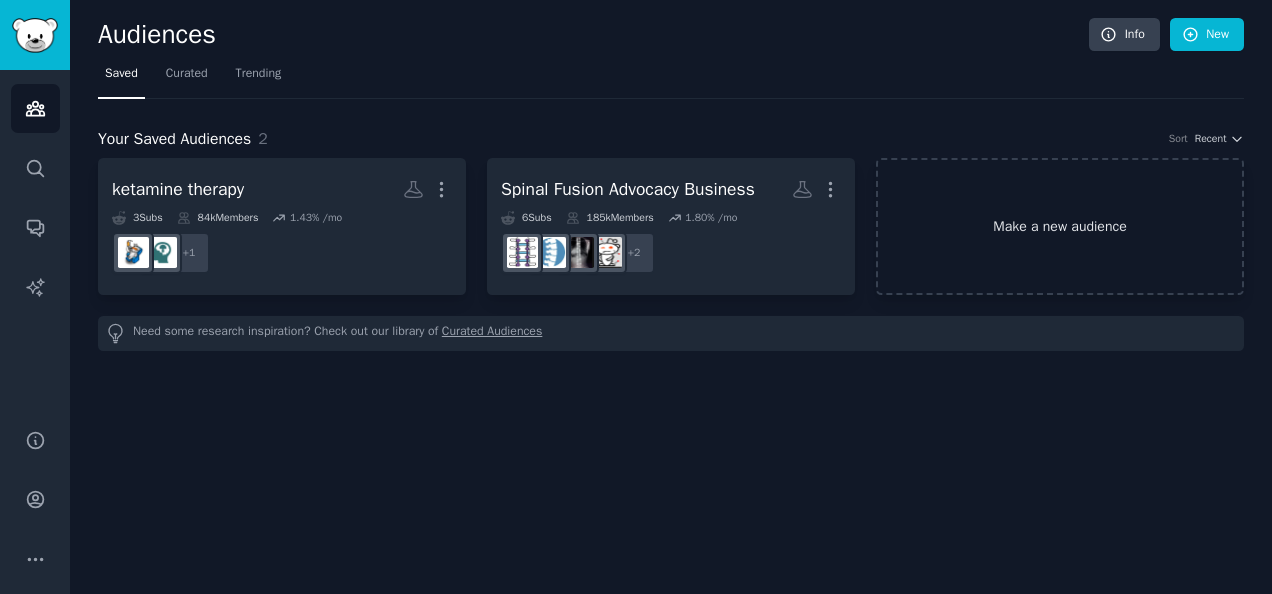 click on "Make a new audience" at bounding box center [1060, 226] 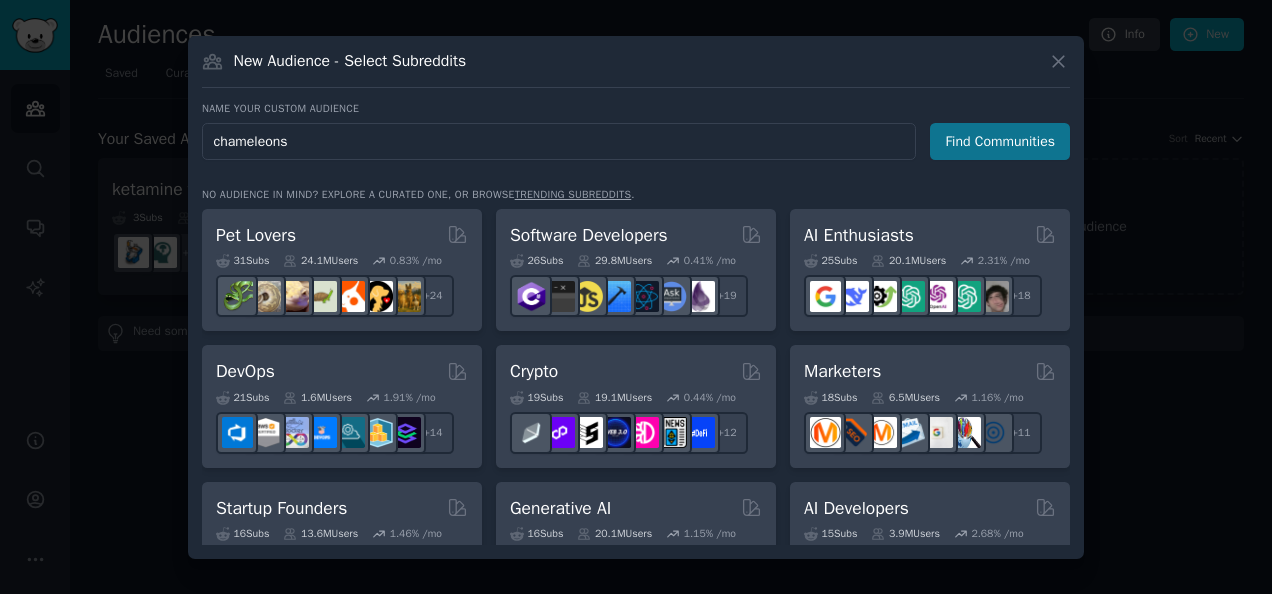 type on "chameleons" 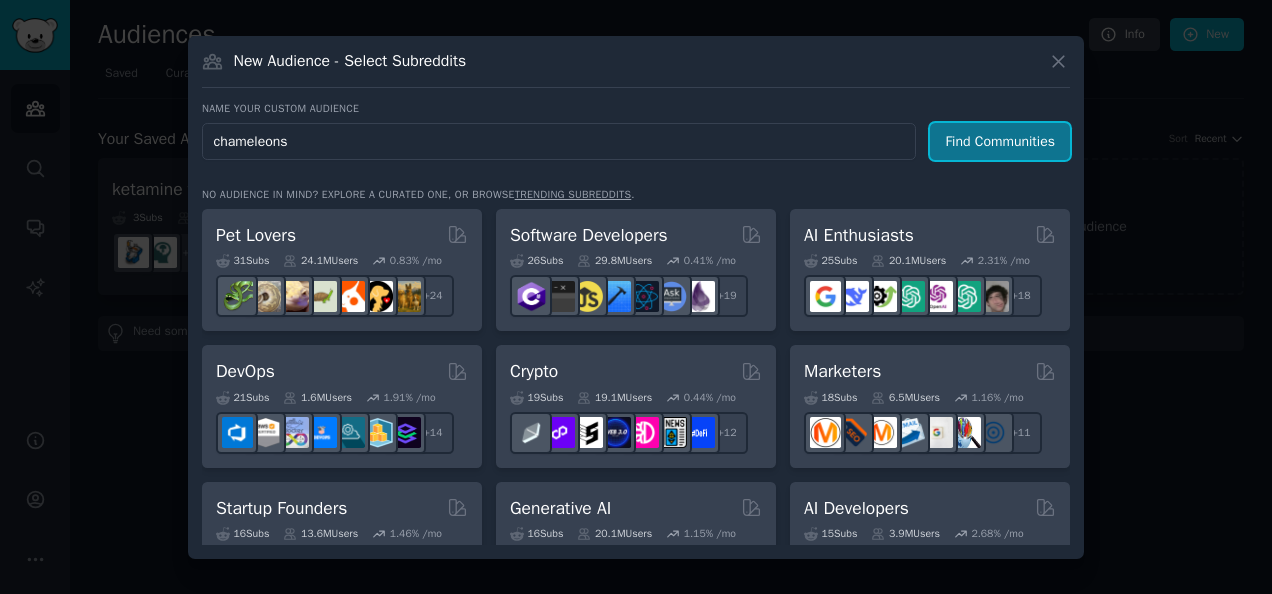 click on "Find Communities" at bounding box center [1000, 141] 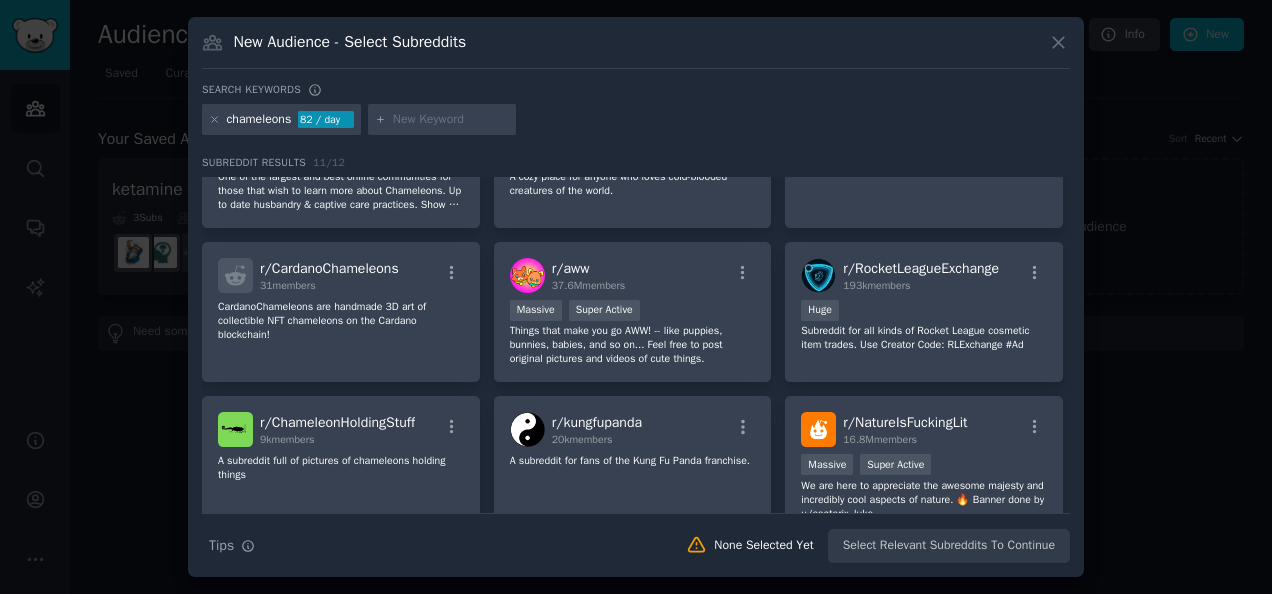 scroll, scrollTop: 0, scrollLeft: 0, axis: both 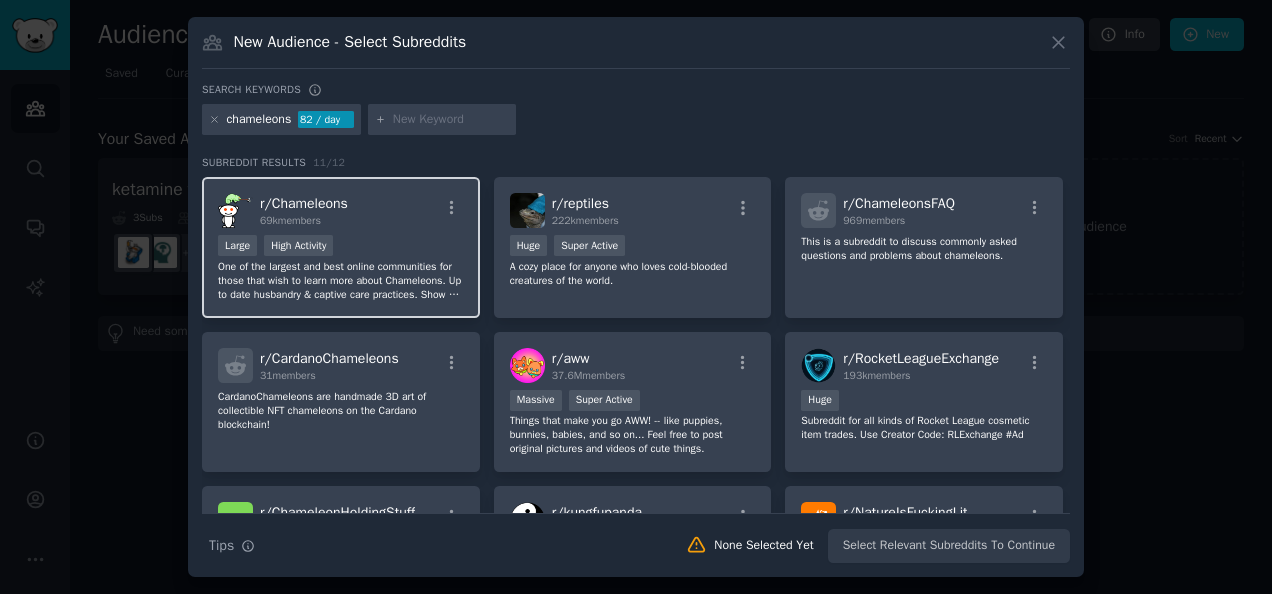 click on "r/ Chameleons 69k  members Large High Activity One of the largest and best online communities for those that wish to learn more about Chameleons. Up to date husbandry & captive care practices.
Show off your animals, your successes, and hopefully help prevent any sorrows along the way. Founded and moderated by experienced breeders and hobbyists as one of the largest Chameleon specific communities in the world. This sub is closely moderated to maintain a friendly & informative space.
Expert advice for Veiled, Panther and Jacksons  species" at bounding box center (341, 247) 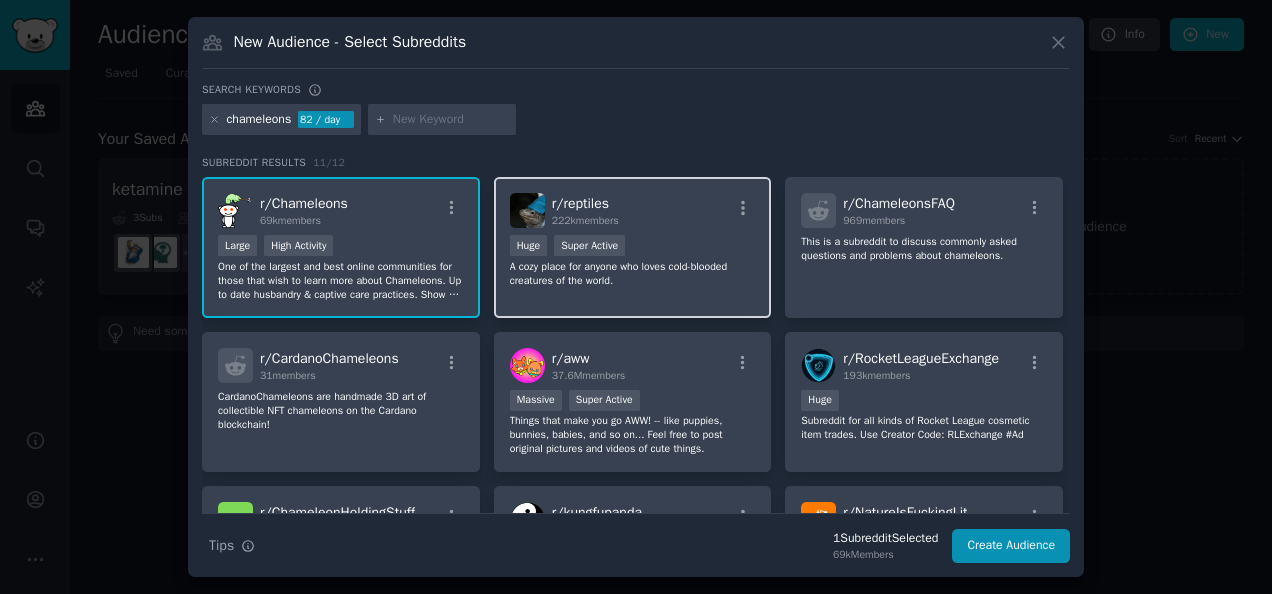 click on ">= 95th percentile for submissions / day Huge Super Active" at bounding box center (633, 247) 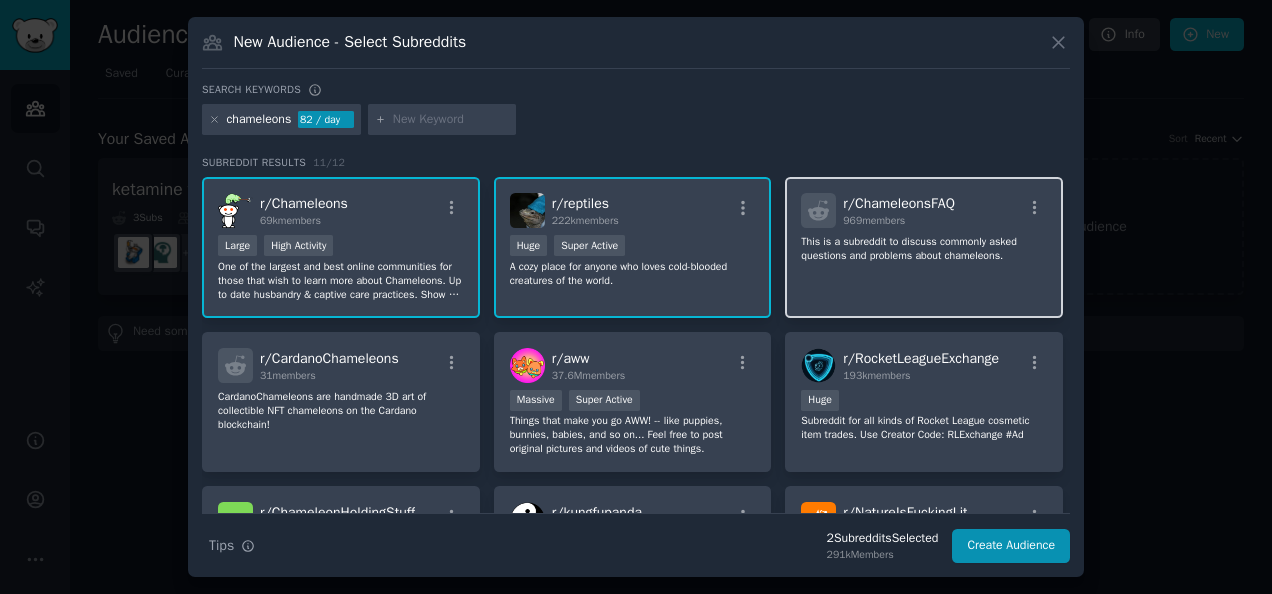 click on "This is a subreddit to discuss commonly asked questions and problems about chameleons." 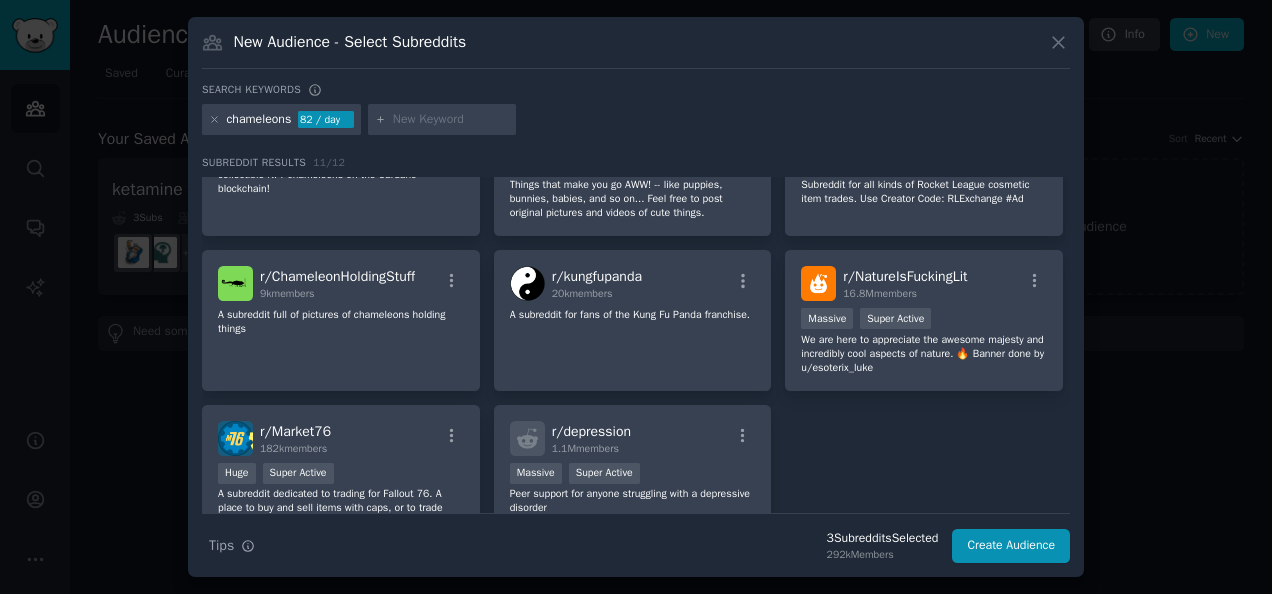 scroll, scrollTop: 240, scrollLeft: 0, axis: vertical 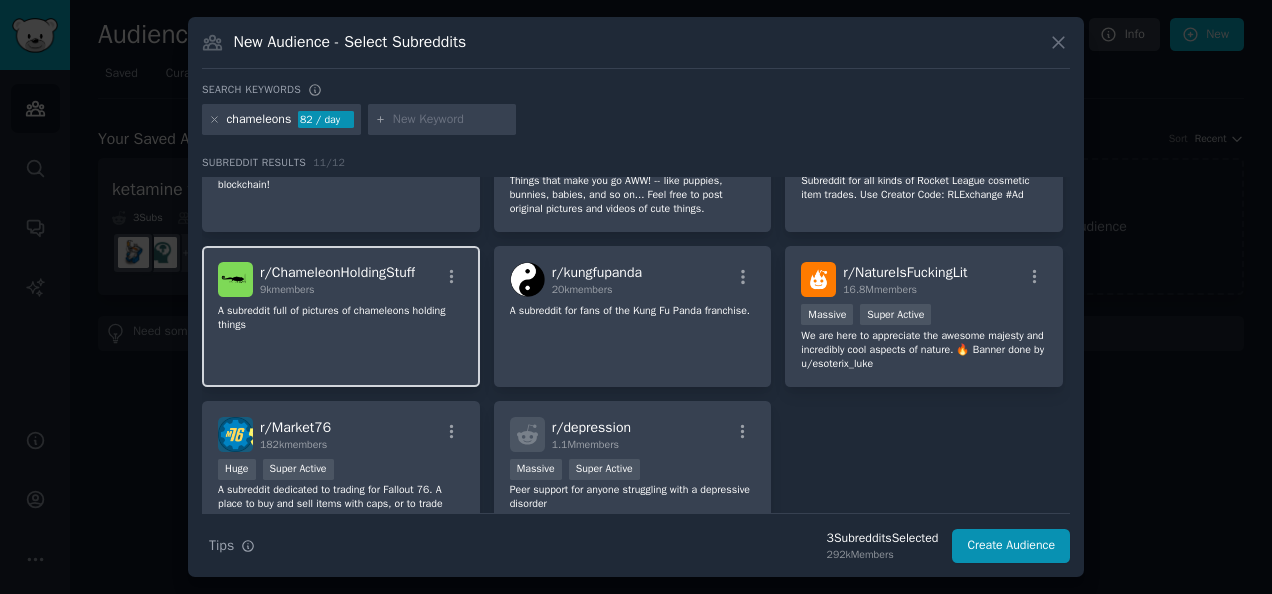 click on "r/ ChameleonHoldingStuff 9k  members A subreddit full of pictures of chameleons holding things" at bounding box center (341, 316) 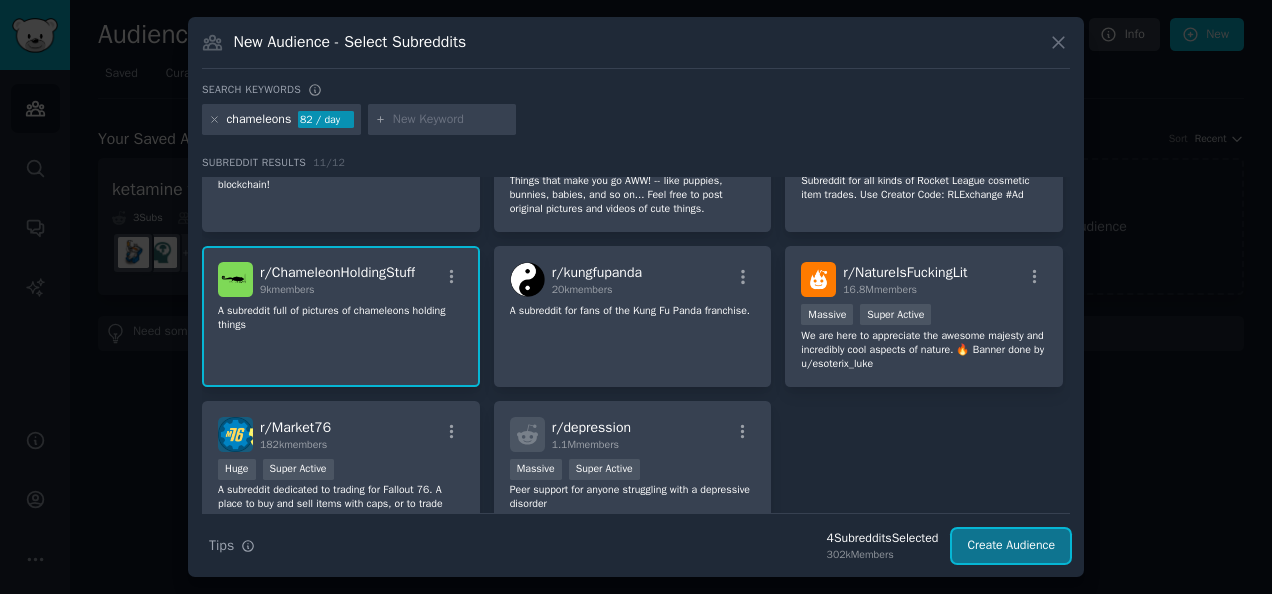 click on "Create Audience" at bounding box center [1011, 546] 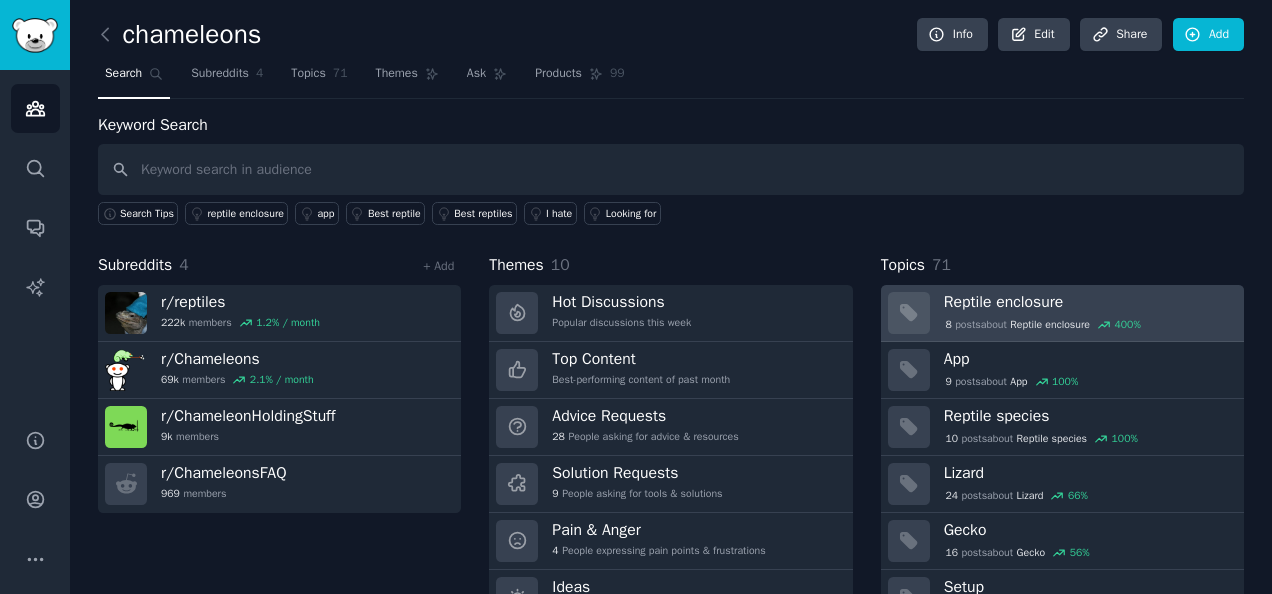 click on "8  post s  about  Reptile enclosure 400 %" at bounding box center [1087, 323] 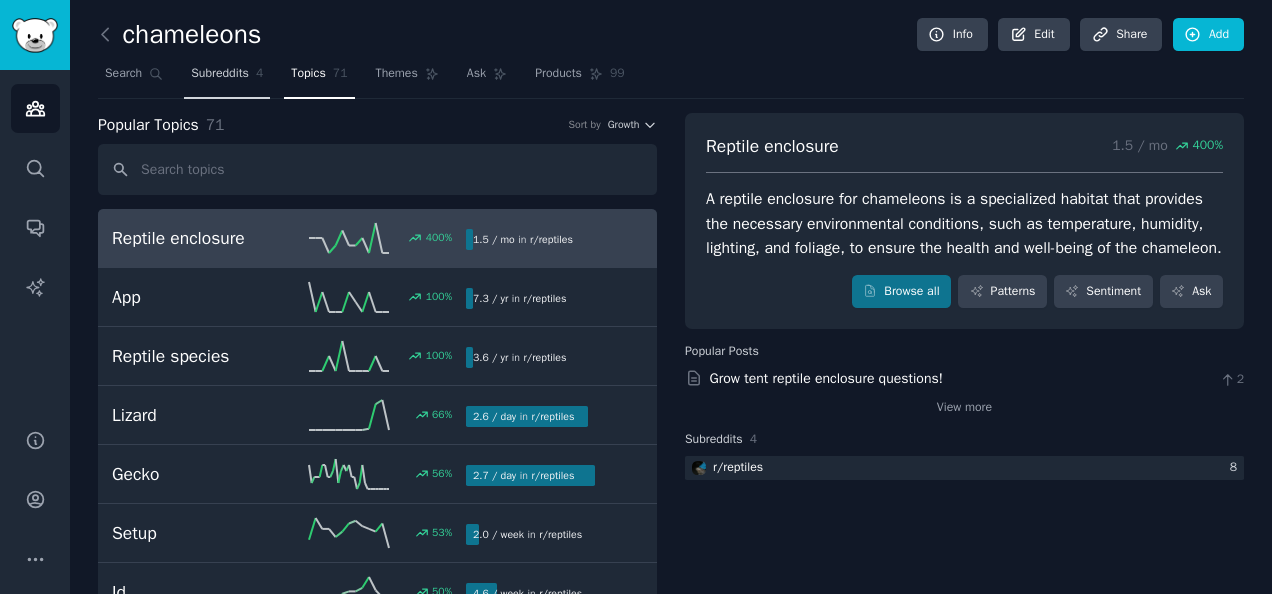 click on "Subreddits" at bounding box center (220, 74) 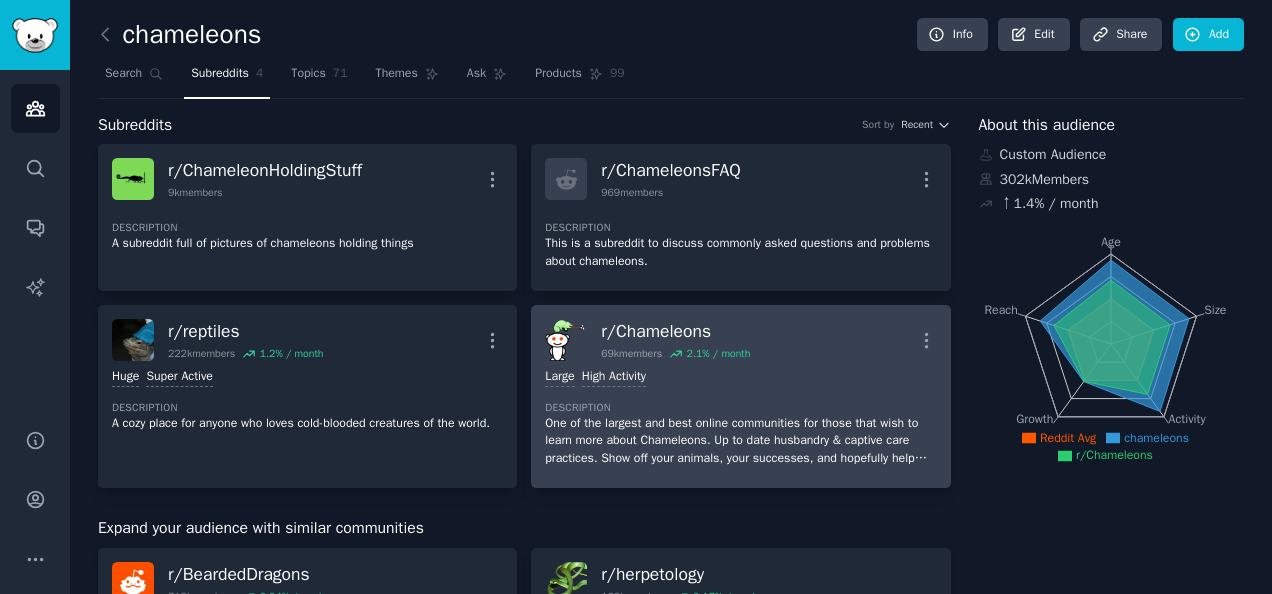 click on "Large High Activity Description One of the largest and best online communities for those that wish to learn more about Chameleons. Up to date husbandry & captive care practices.
Show off your animals, your successes, and hopefully help prevent any sorrows along the way. Founded and moderated by experienced breeders and hobbyists as one of the largest Chameleon specific communities in the world. This sub is closely moderated to maintain a friendly & informative space.
Expert advice for Veiled, Panther and Jacksons  species" at bounding box center (740, 417) 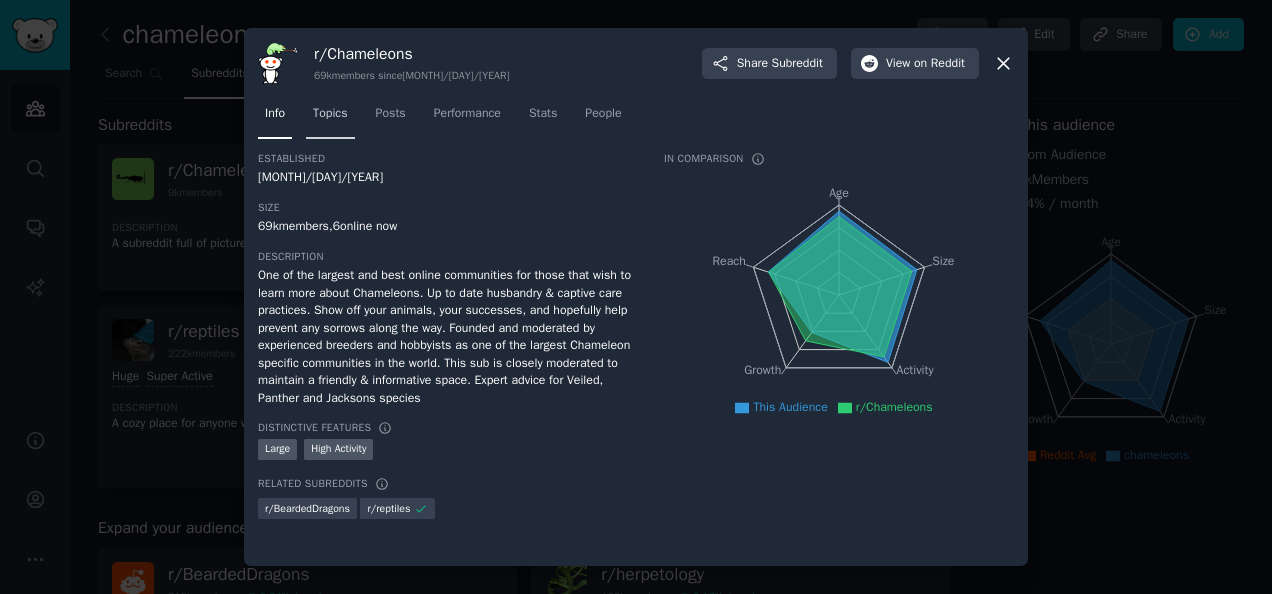 click on "Topics" at bounding box center (330, 114) 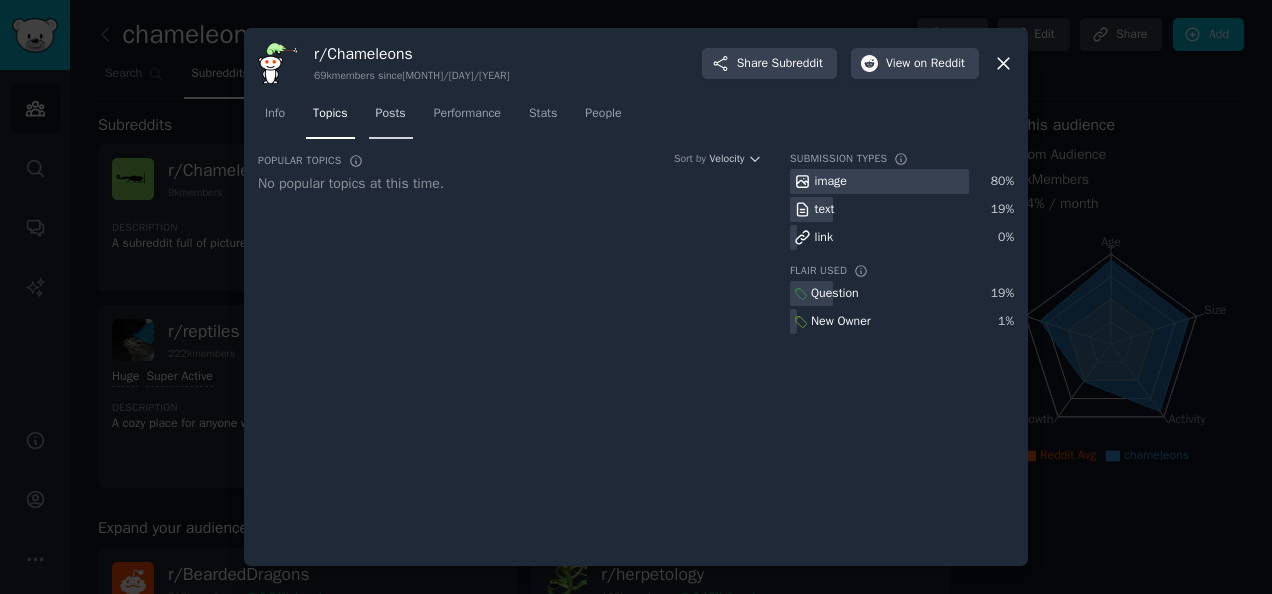 click on "Posts" at bounding box center (391, 114) 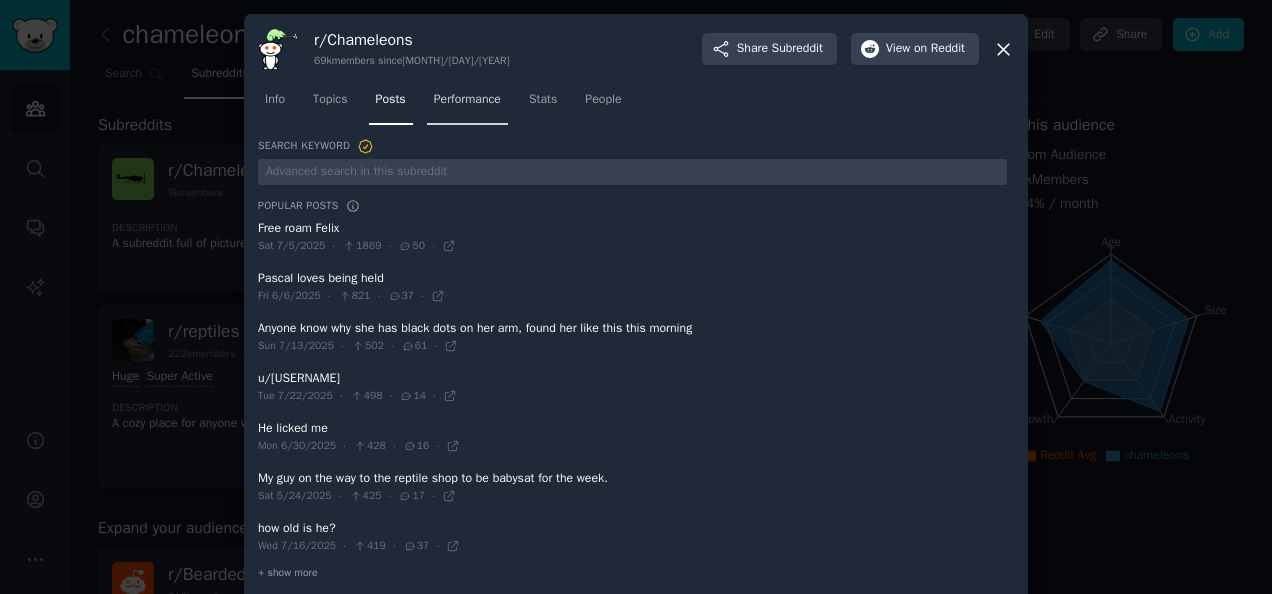 click on "Performance" at bounding box center (467, 100) 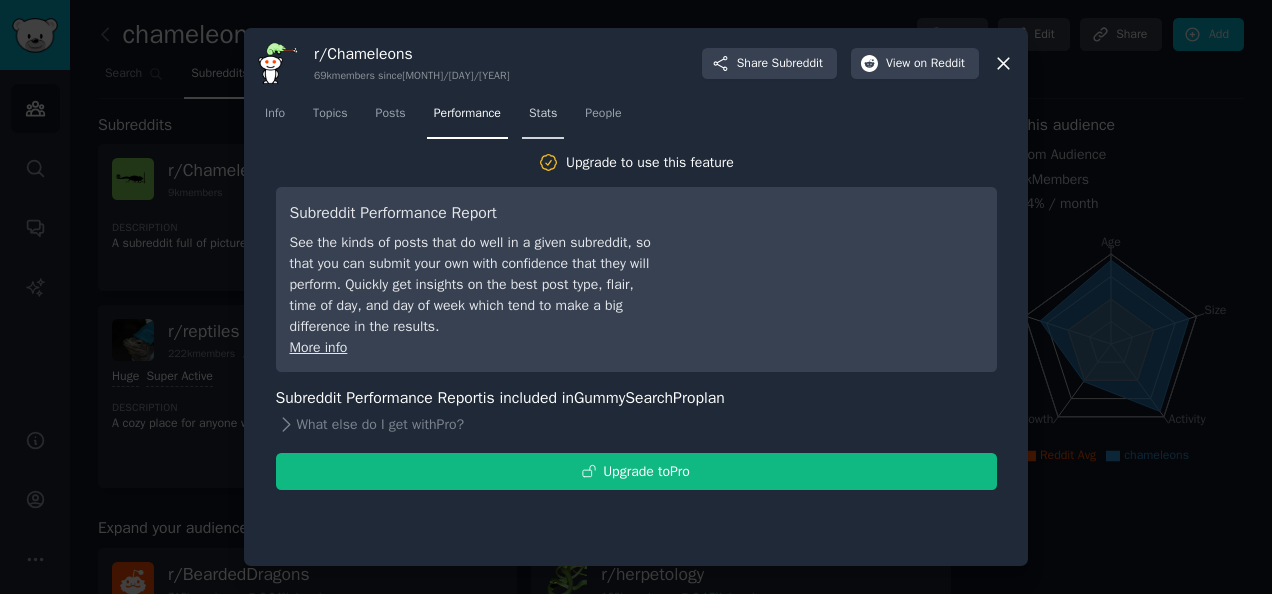 click on "Stats" at bounding box center [543, 114] 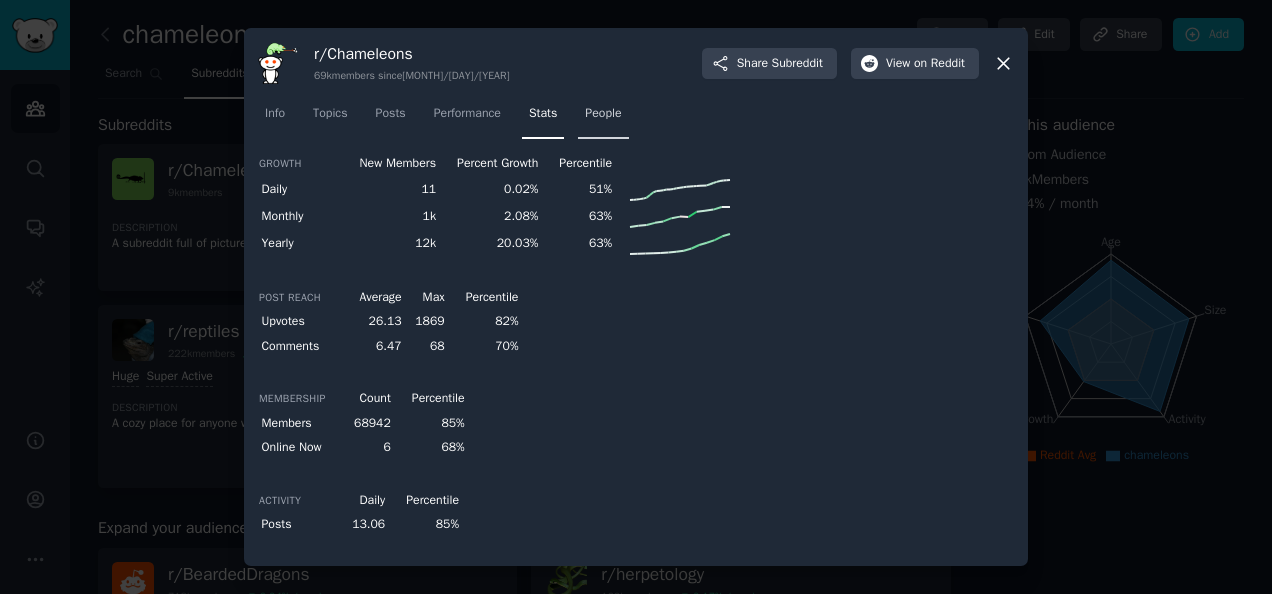 click on "People" at bounding box center (603, 118) 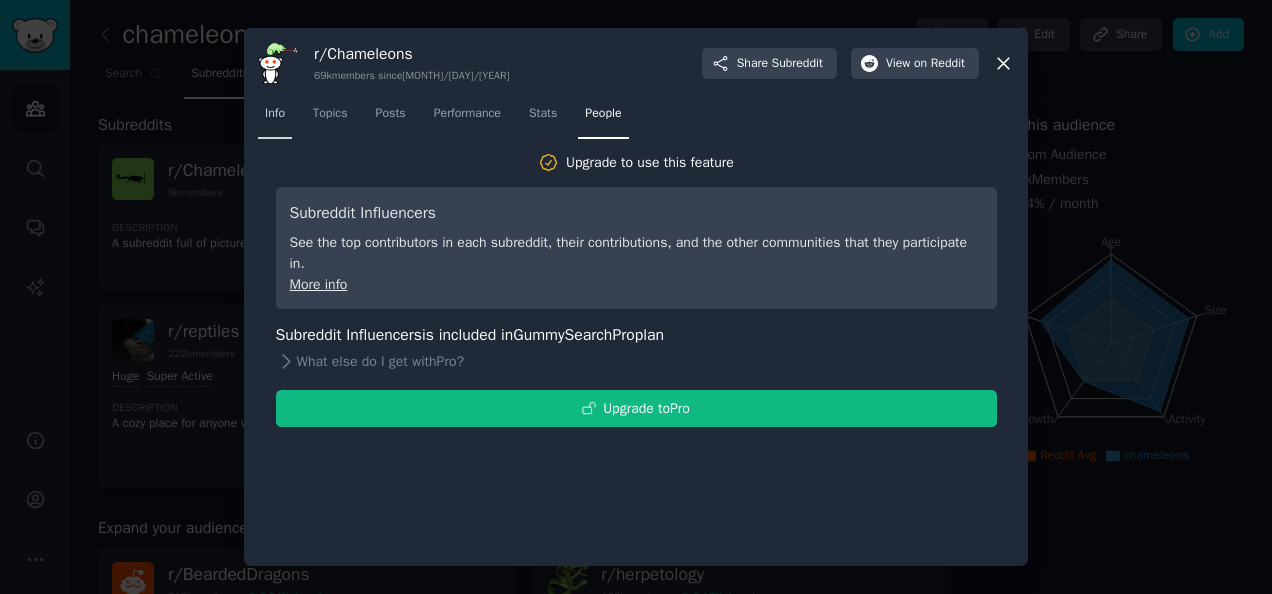 click on "Info" at bounding box center [275, 114] 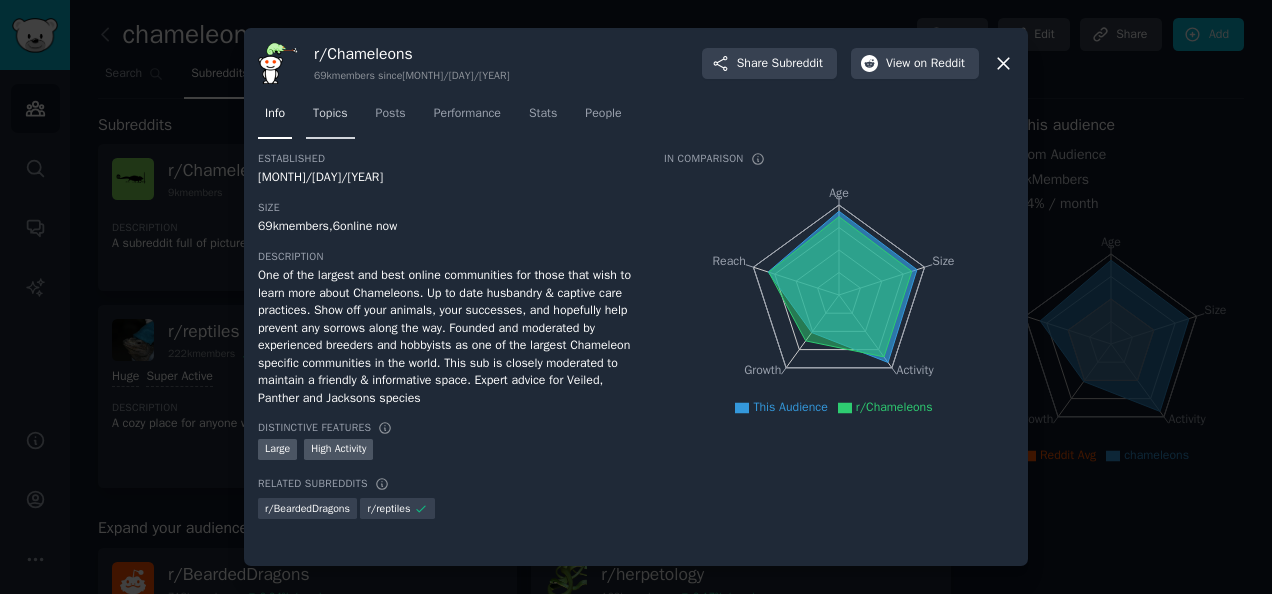 click on "Topics" at bounding box center [330, 114] 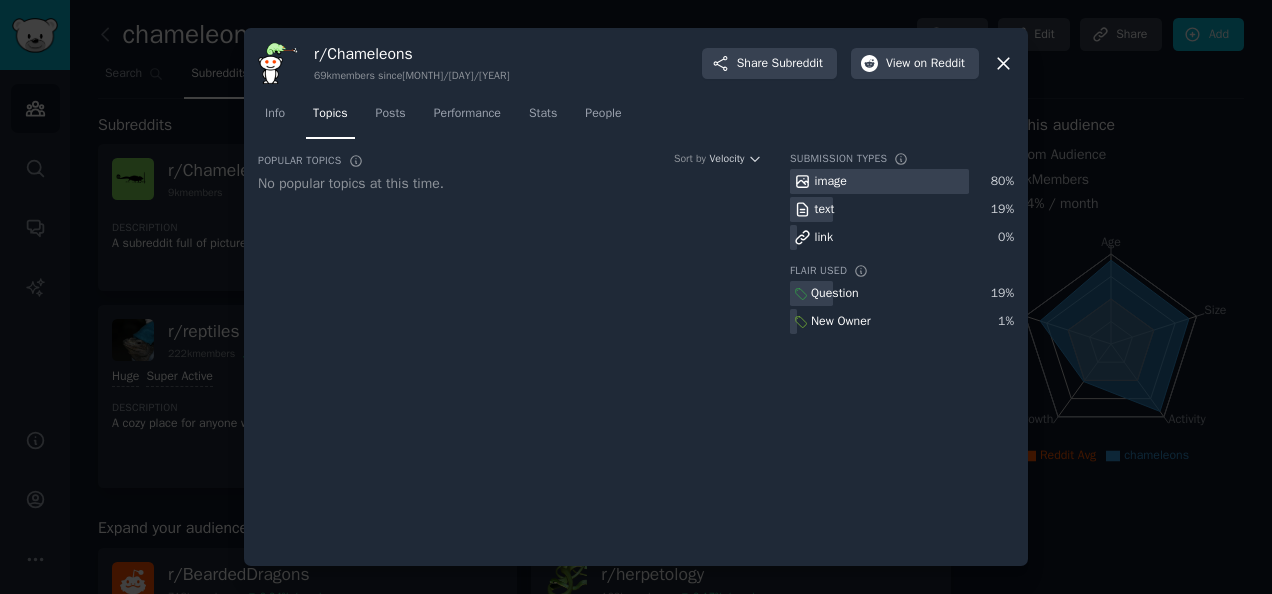 click 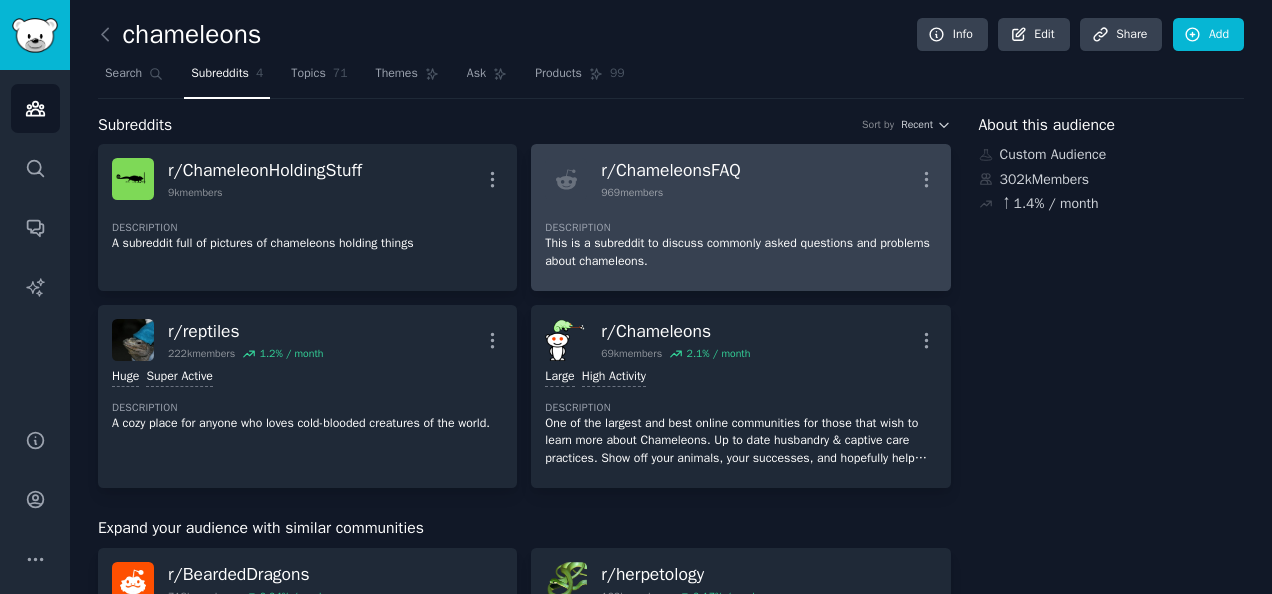 click on "r/ ChameleonsFAQ 969  members More" at bounding box center [740, 179] 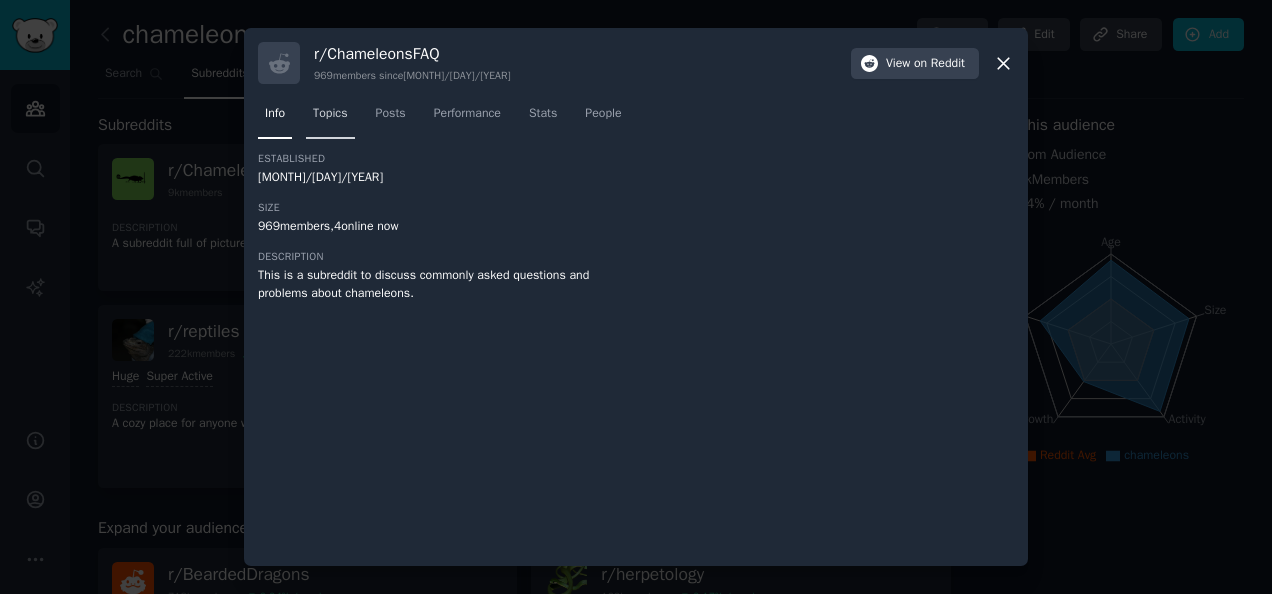 click on "Topics" at bounding box center [330, 114] 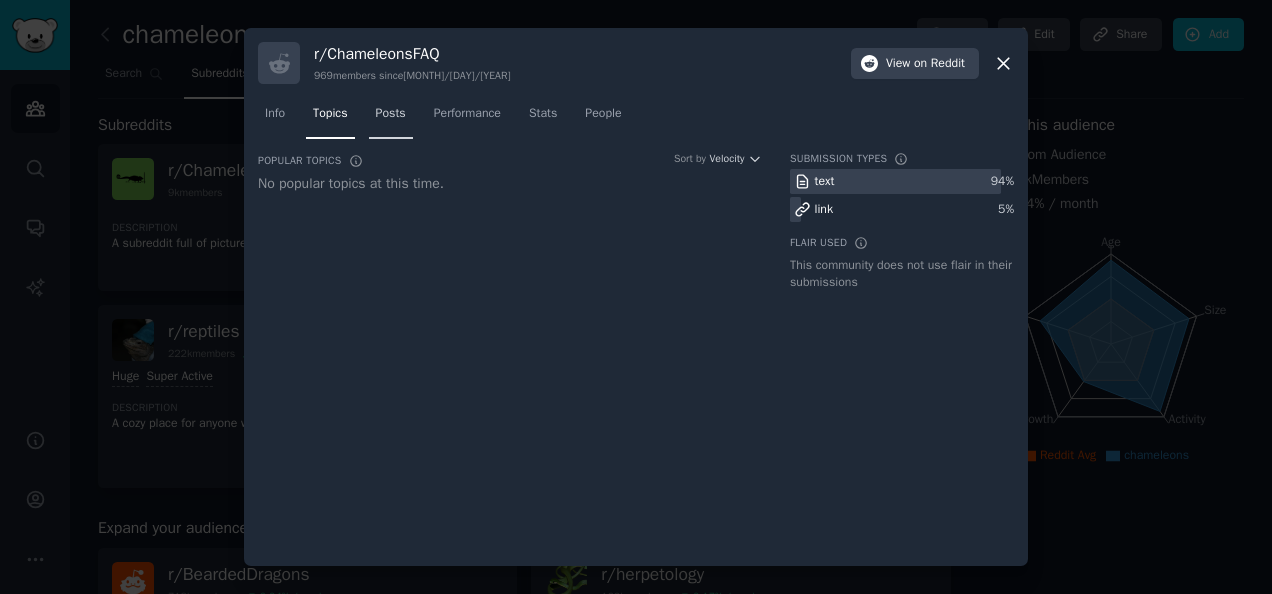 click on "Posts" at bounding box center [391, 114] 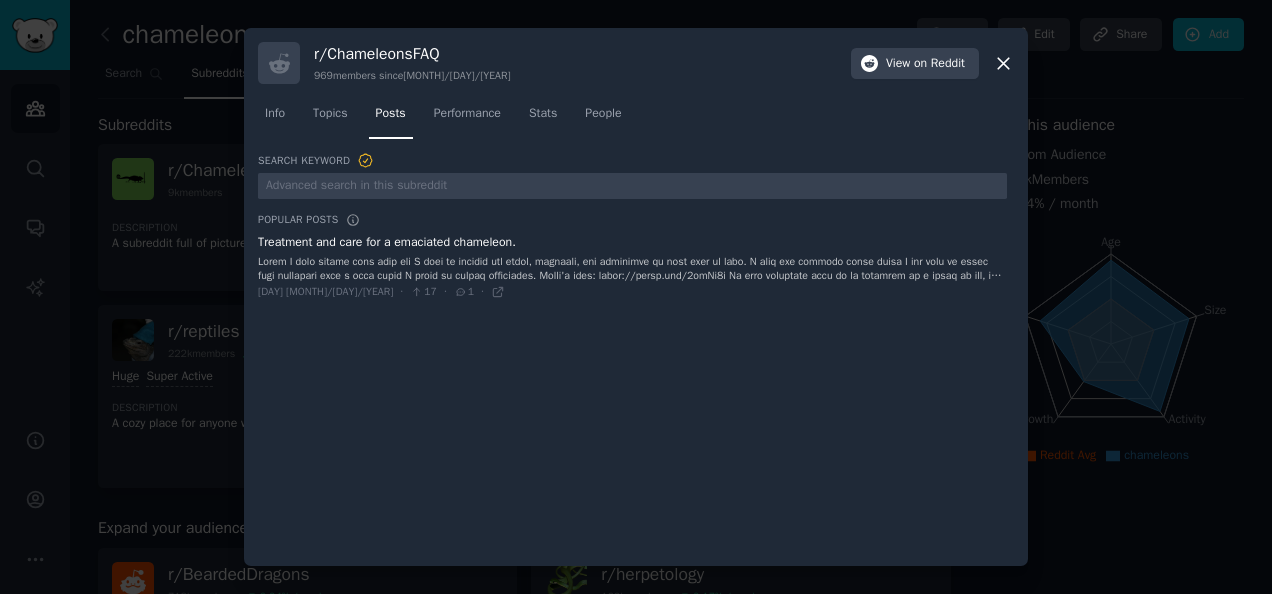 click 